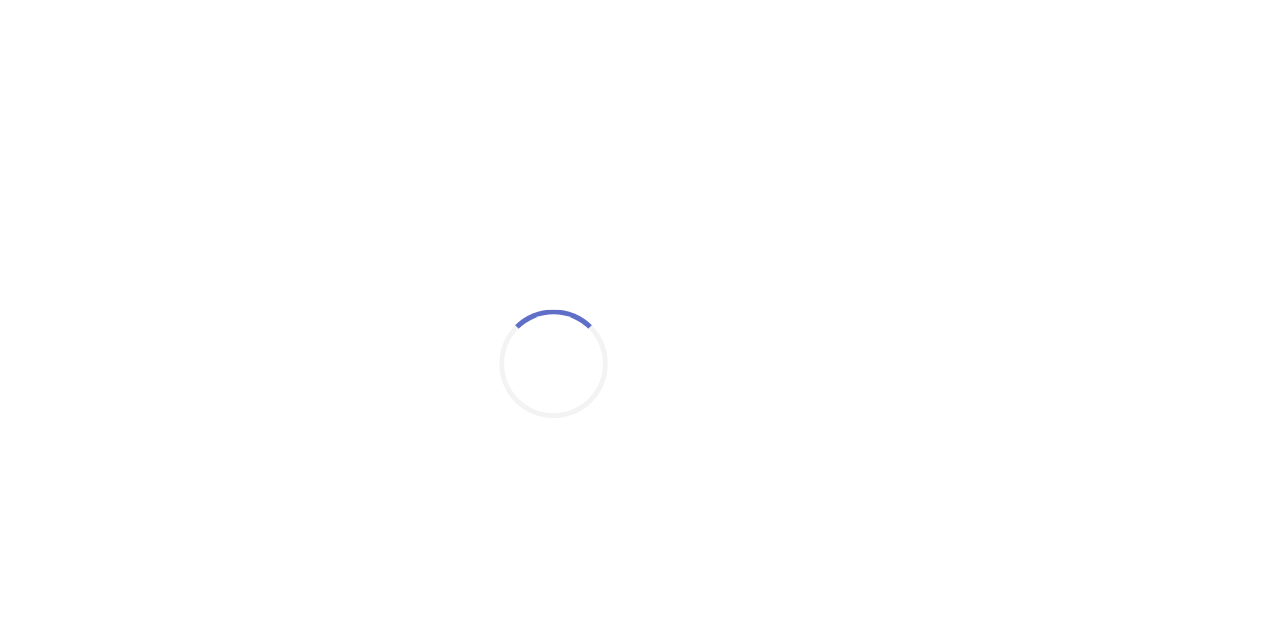 scroll, scrollTop: 0, scrollLeft: 0, axis: both 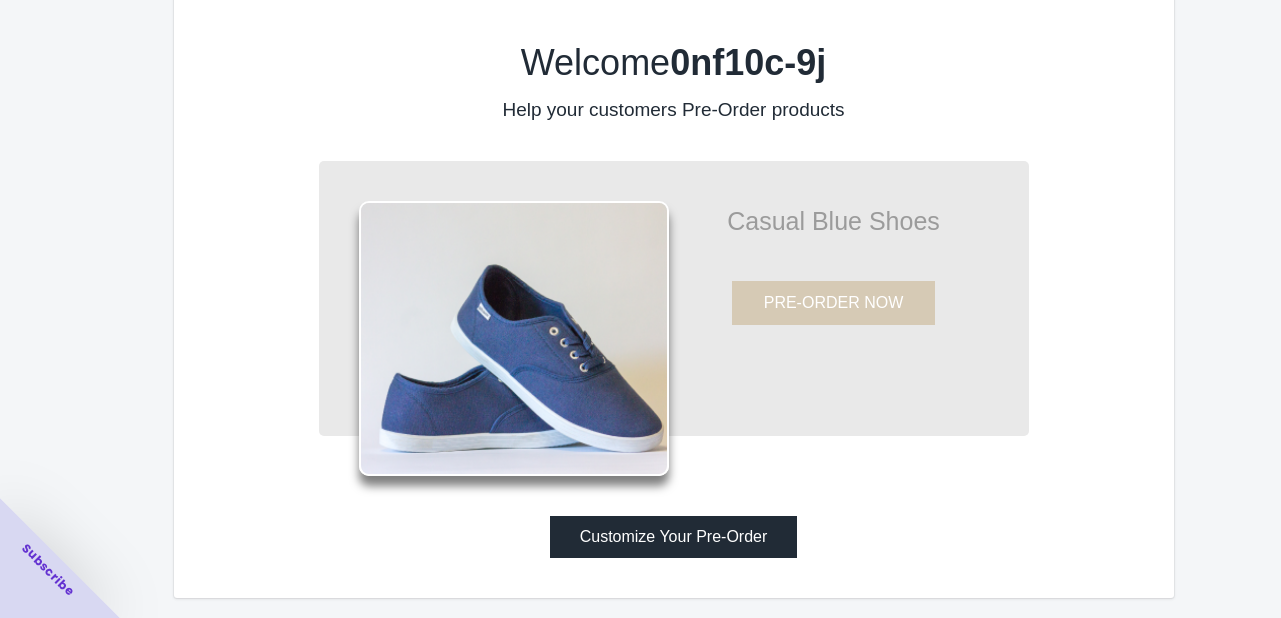 click on "Customize Your Pre-Order" at bounding box center [674, 537] 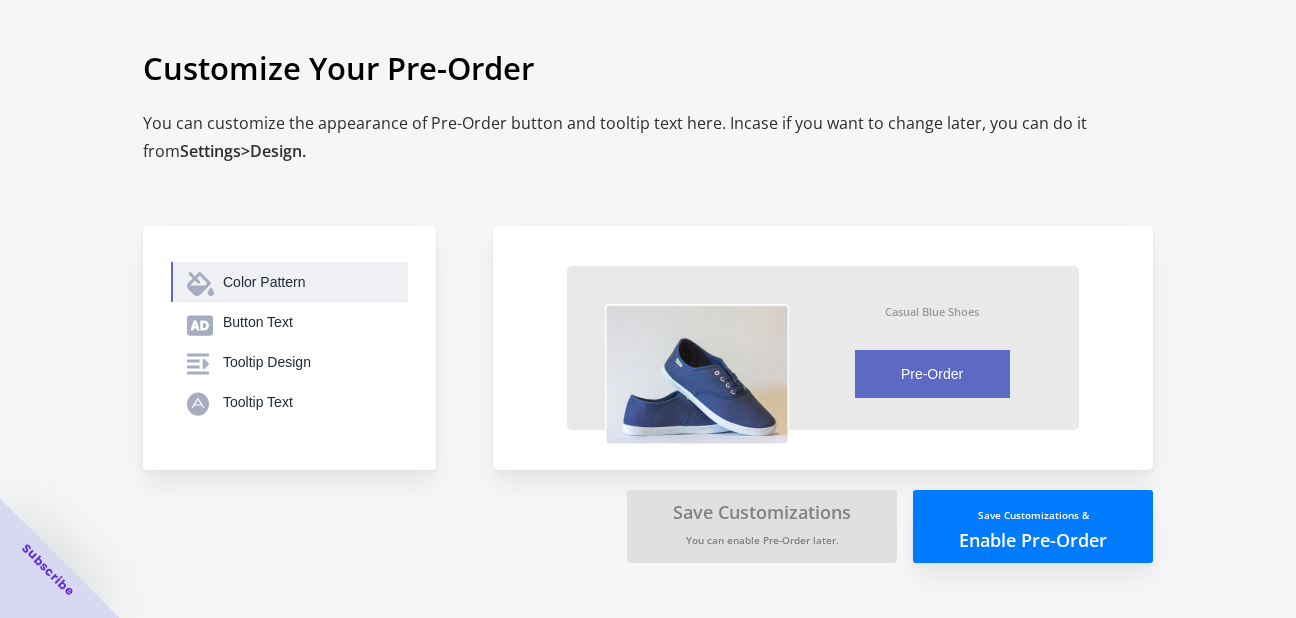 click on "Color Pattern" at bounding box center (307, 282) 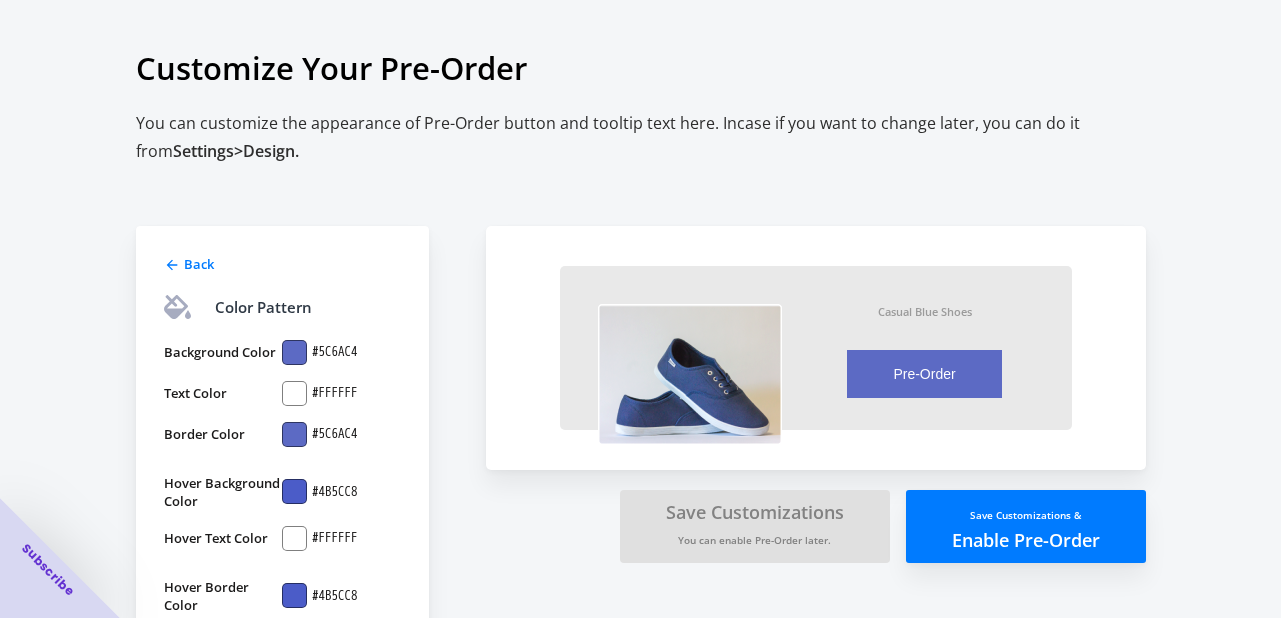 click at bounding box center [294, 352] 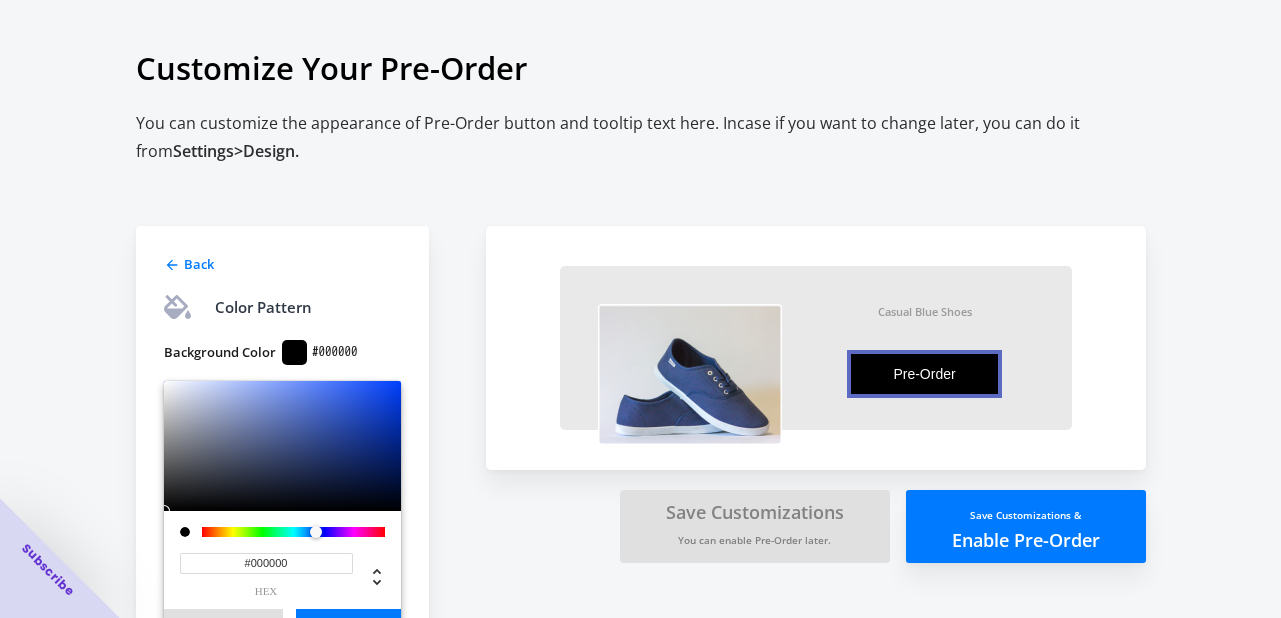 drag, startPoint x: 348, startPoint y: 477, endPoint x: 425, endPoint y: 524, distance: 90.21086 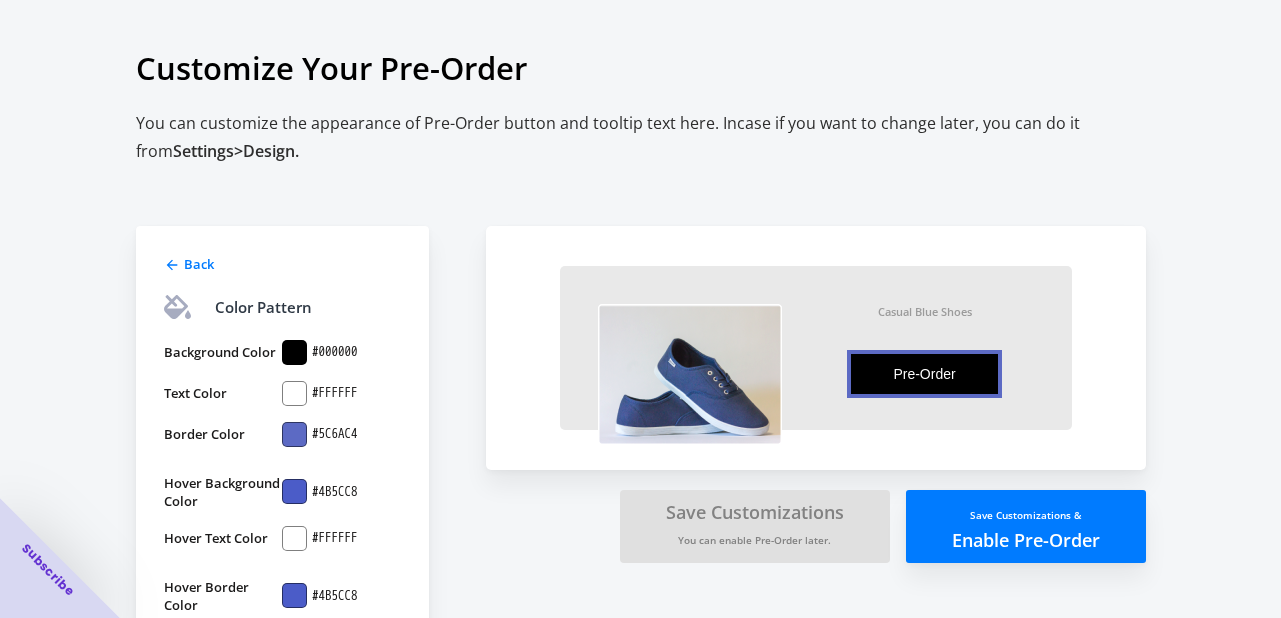 click at bounding box center [294, 352] 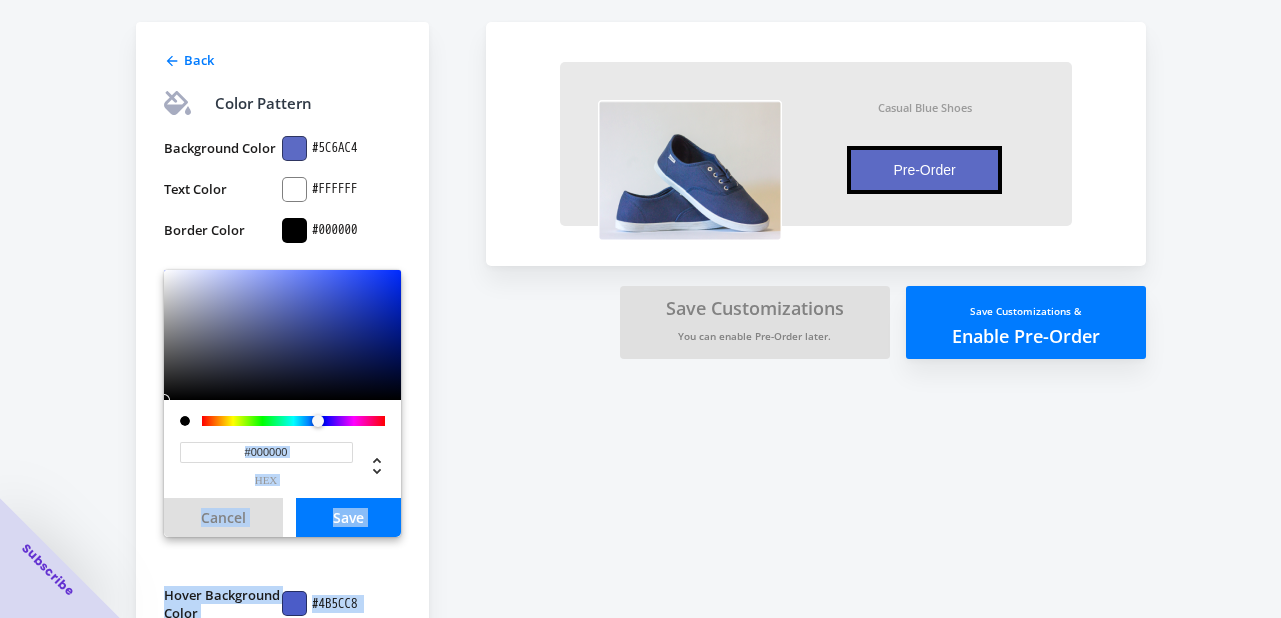scroll, scrollTop: 348, scrollLeft: 0, axis: vertical 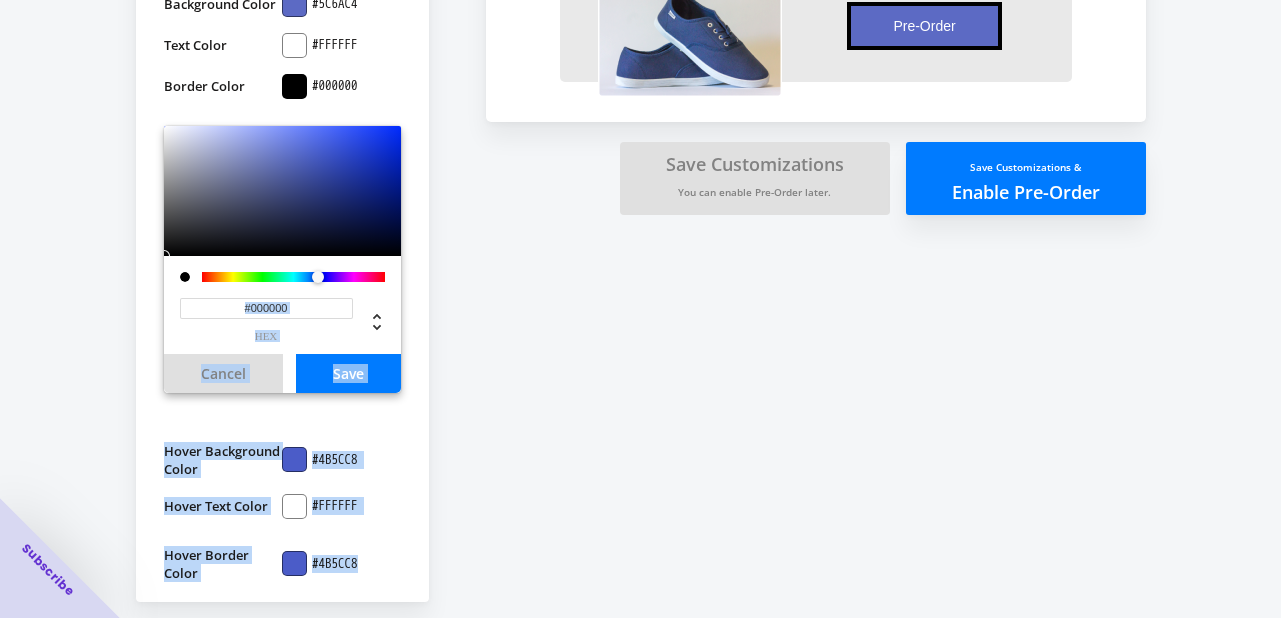 drag, startPoint x: 380, startPoint y: 569, endPoint x: 439, endPoint y: 581, distance: 60.207973 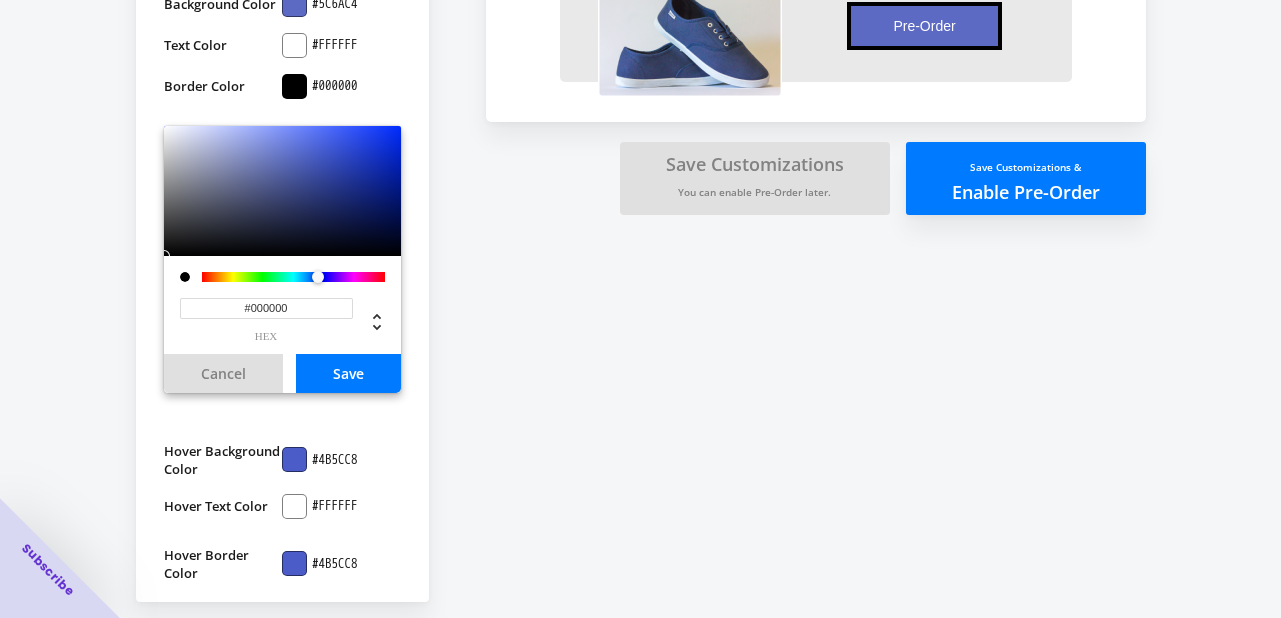 click on "Back Color Pattern Background Color #5C6AC4 Text Color #FFFFFF Border Color #000000 #000000 hex Cancel Save Hover Background Color #4B5CC8 Hover Text Color #FFFFFF Hover Border Color #4B5CC8" at bounding box center [301, 210] 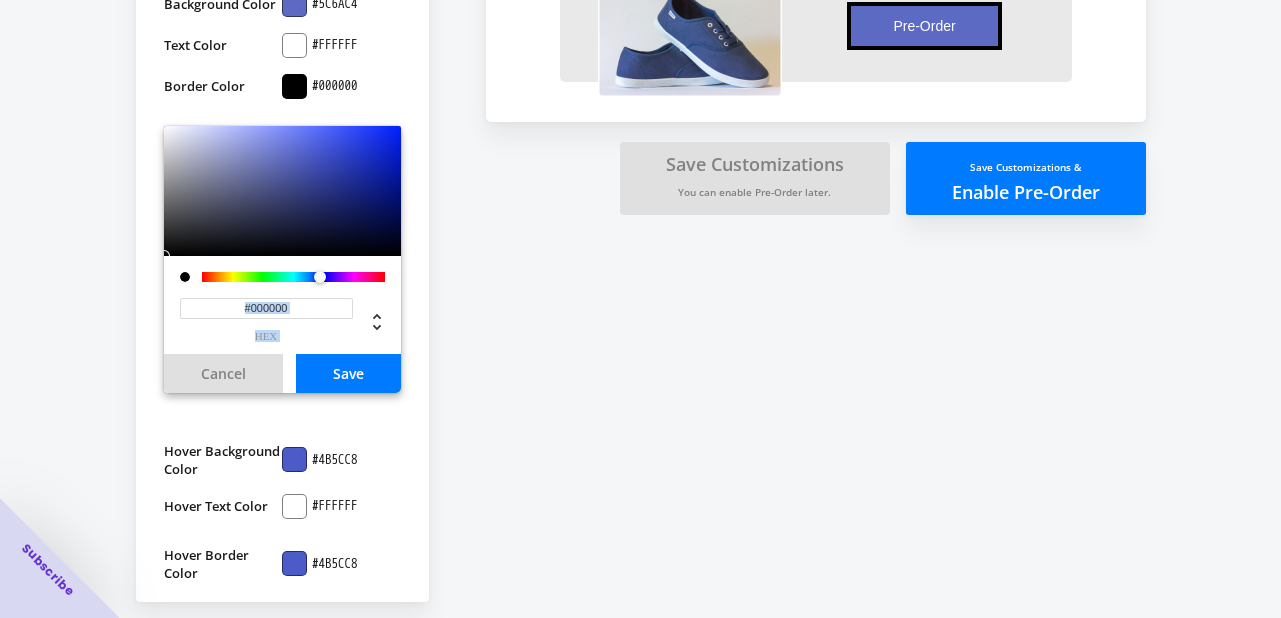 drag, startPoint x: 331, startPoint y: 199, endPoint x: 440, endPoint y: 324, distance: 165.84933 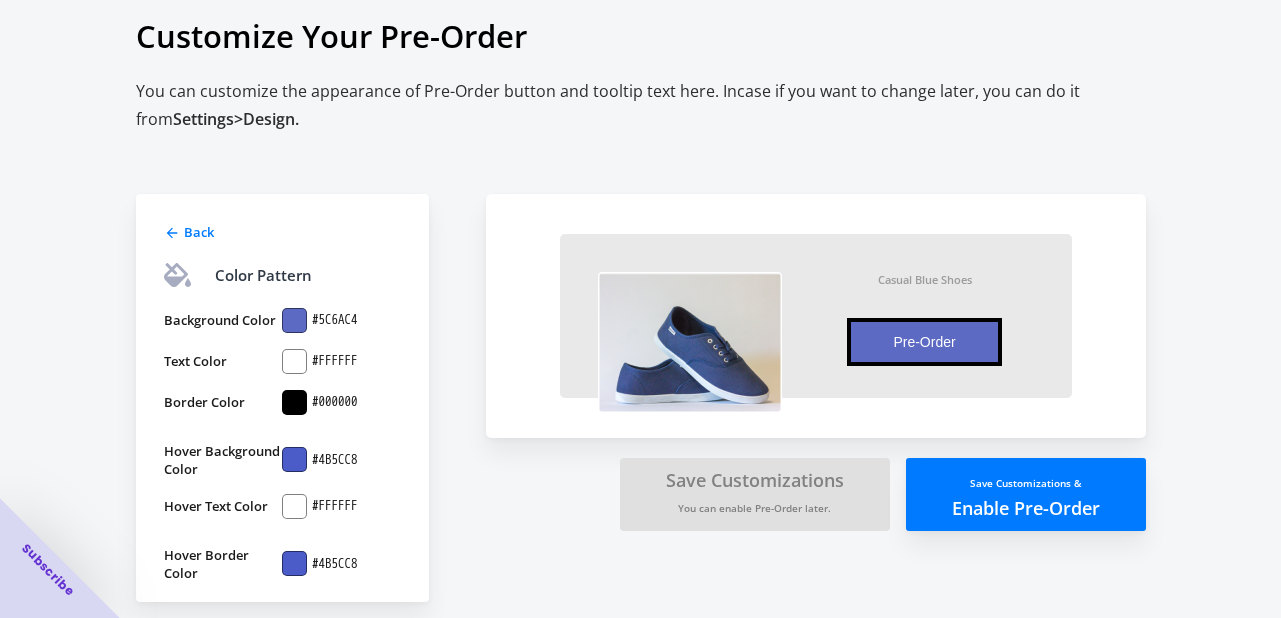 click at bounding box center [294, 320] 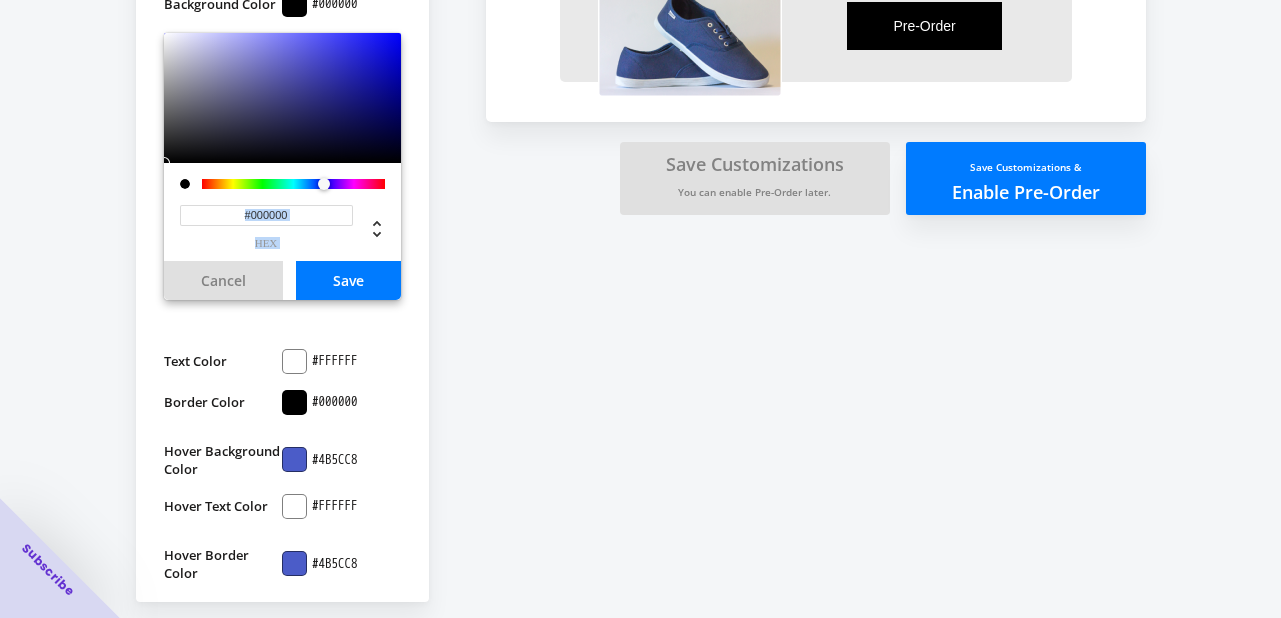 drag, startPoint x: 366, startPoint y: 121, endPoint x: 364, endPoint y: 265, distance: 144.01389 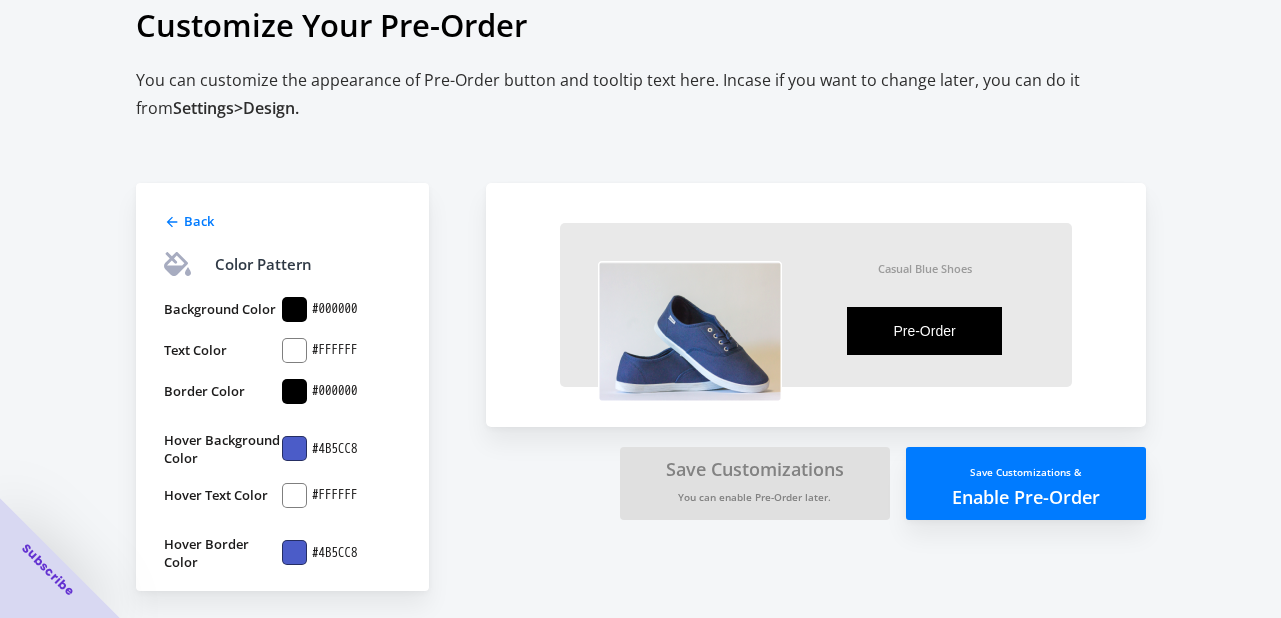 scroll, scrollTop: 32, scrollLeft: 0, axis: vertical 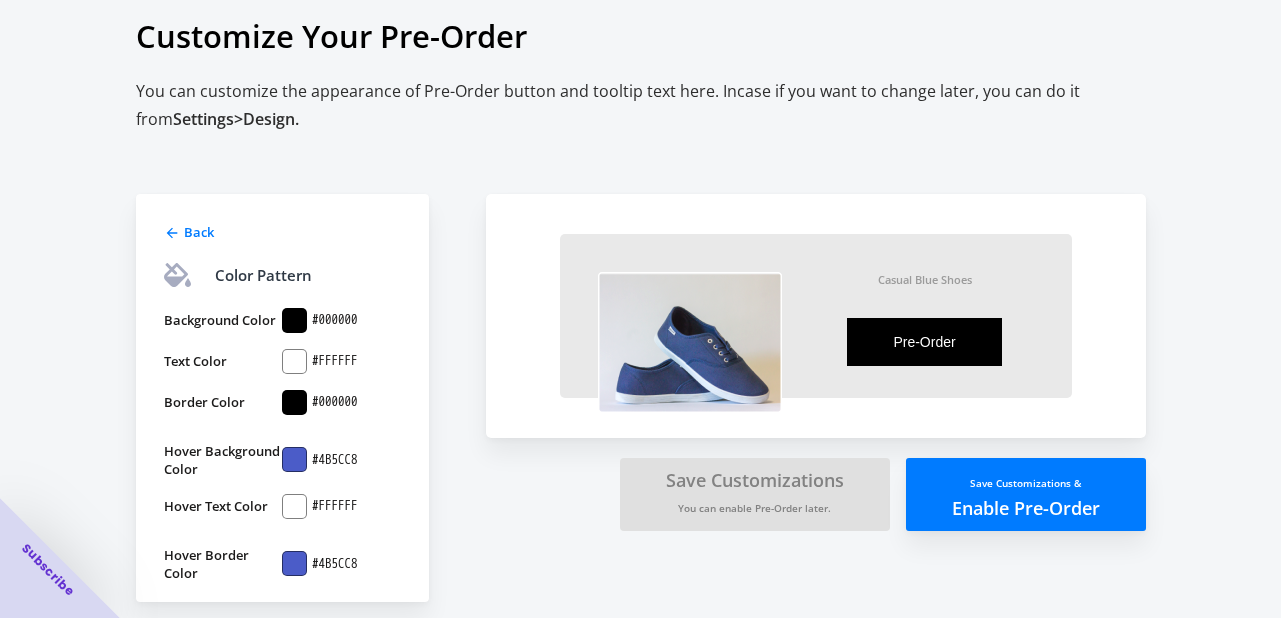 click at bounding box center [294, 320] 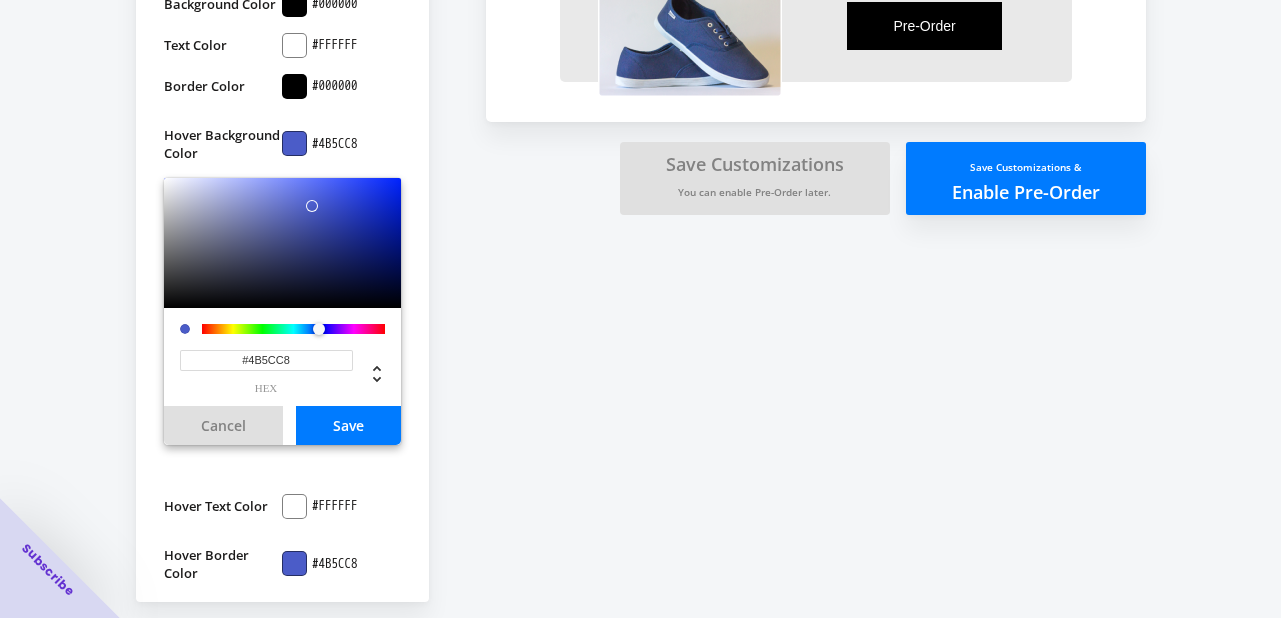 drag, startPoint x: 320, startPoint y: 349, endPoint x: 247, endPoint y: 351, distance: 73.02739 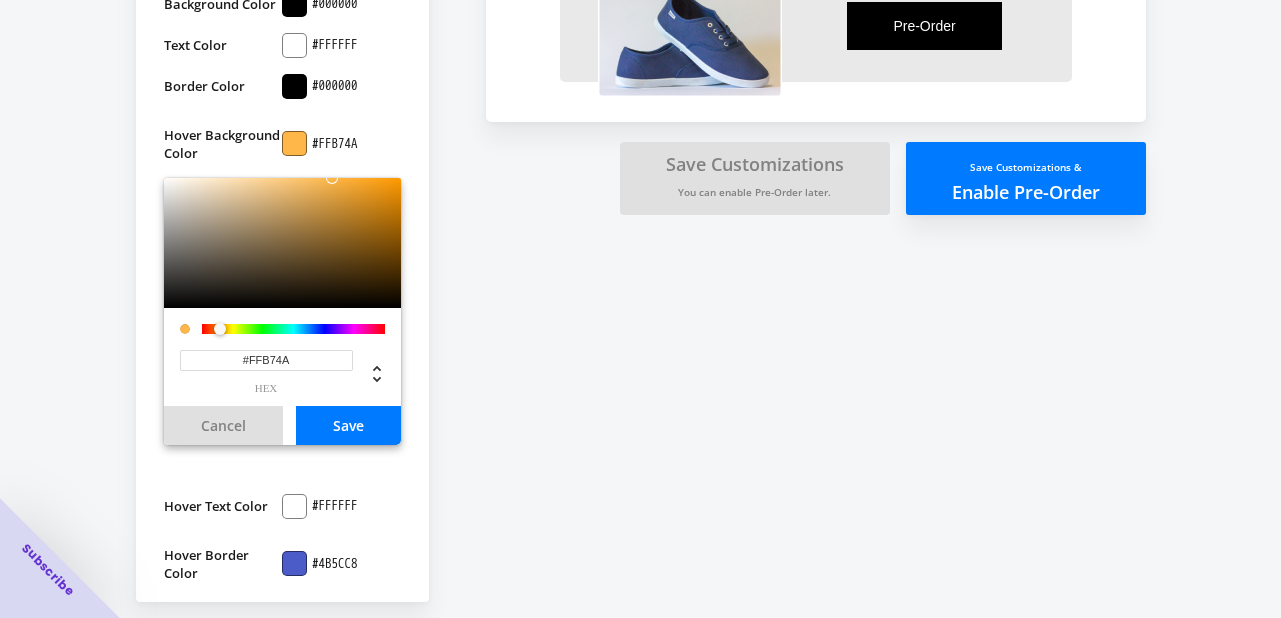 type on "#FFB74A" 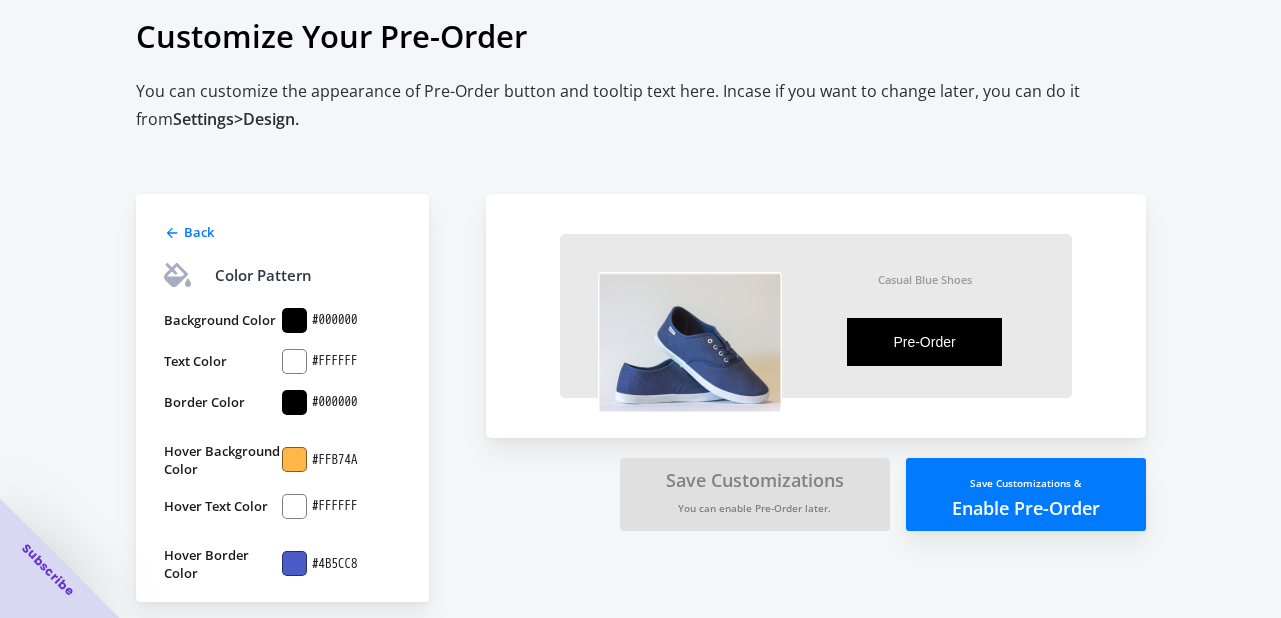 click at bounding box center (294, 320) 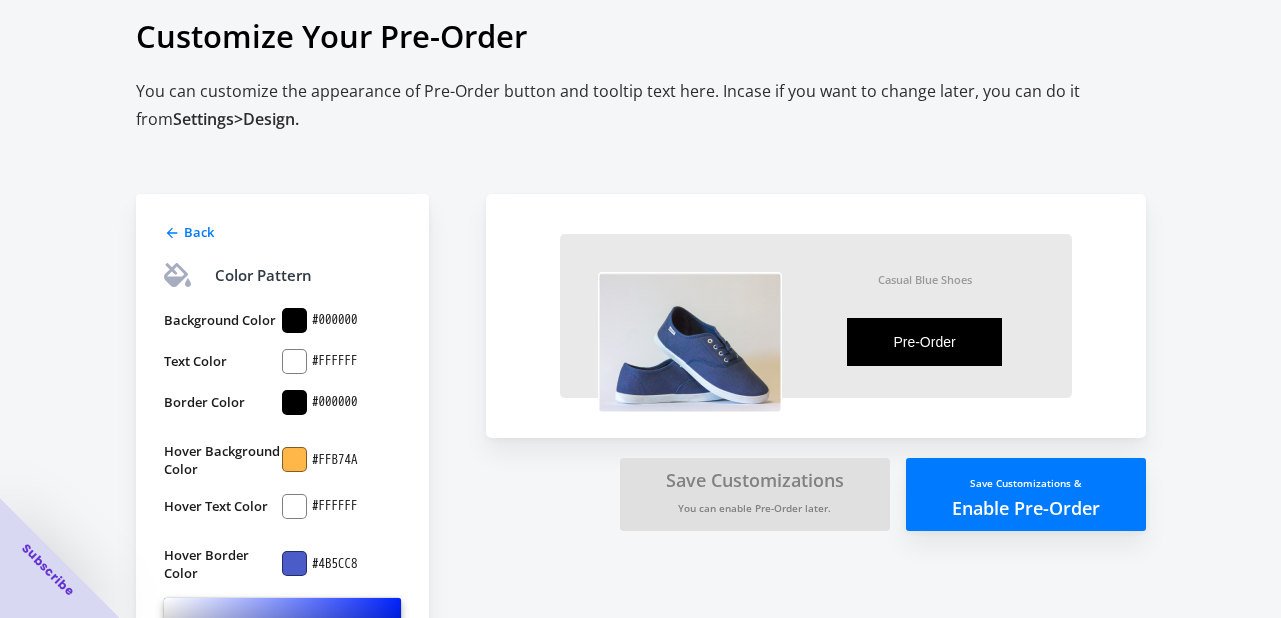 scroll, scrollTop: 348, scrollLeft: 0, axis: vertical 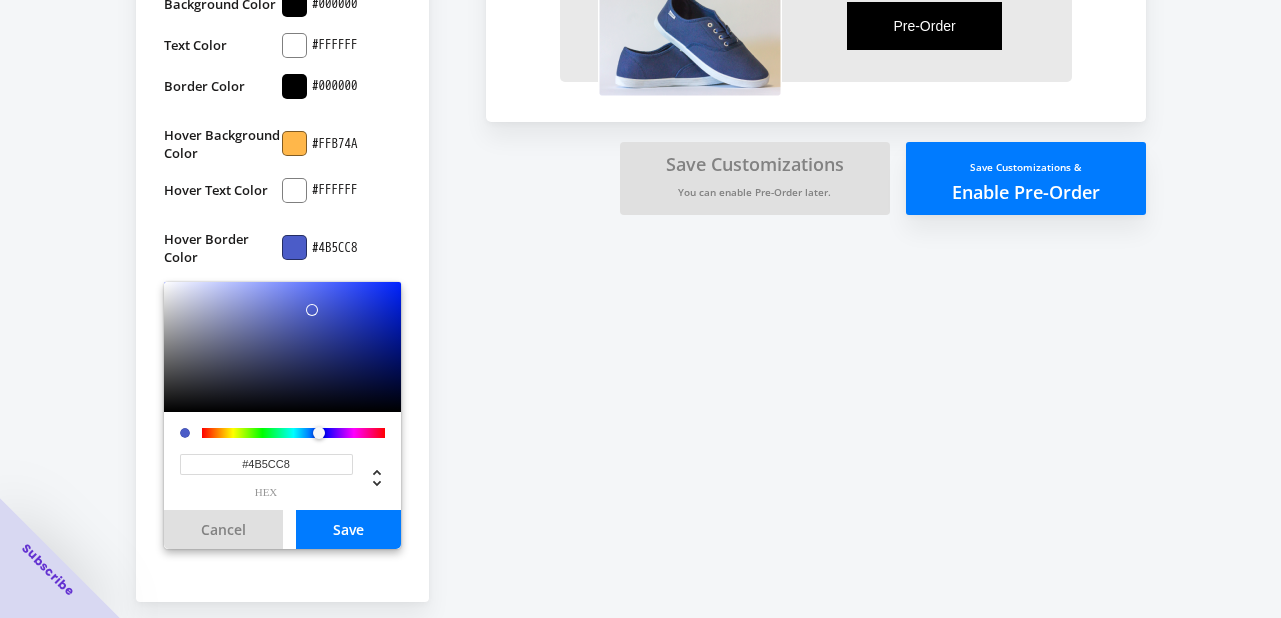 drag, startPoint x: 323, startPoint y: 459, endPoint x: 250, endPoint y: 462, distance: 73.061615 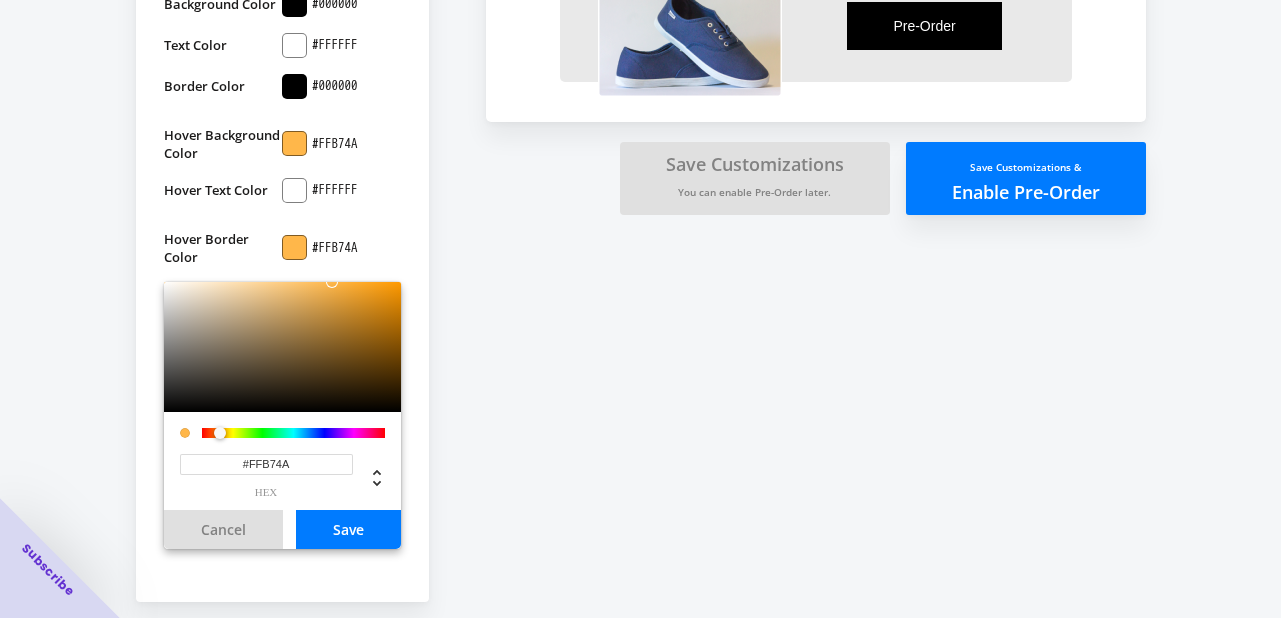 type on "#FFB74A" 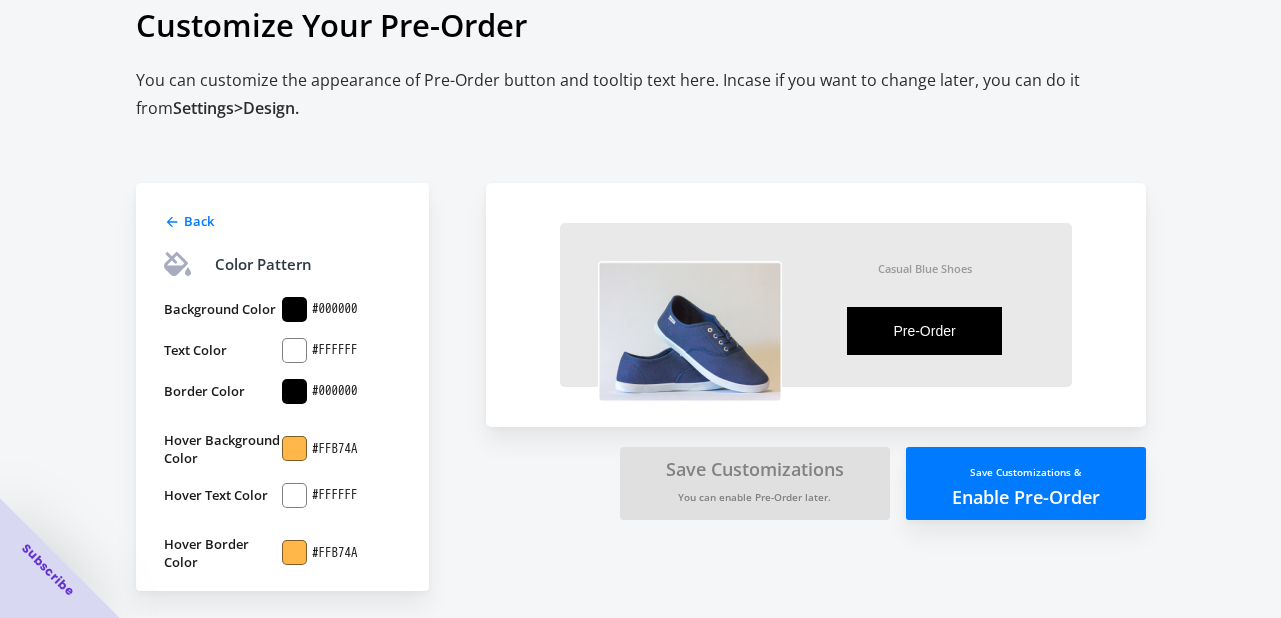 scroll, scrollTop: 32, scrollLeft: 0, axis: vertical 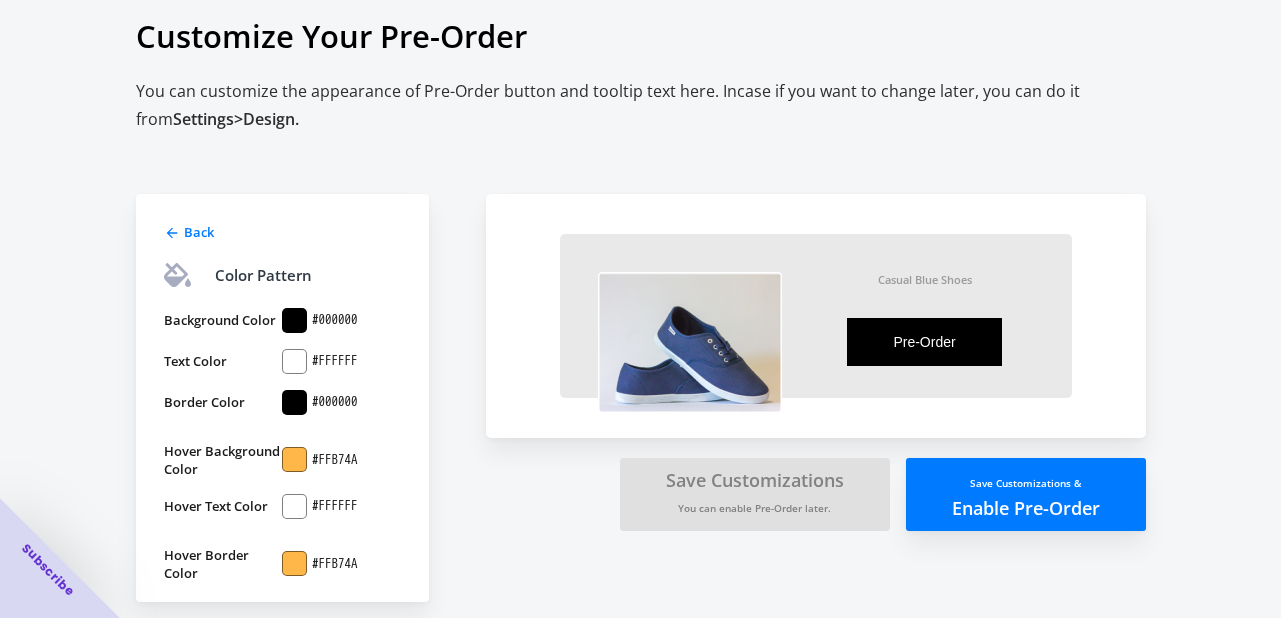 click on "Save Customizations & Enable Pre-Order" at bounding box center (1026, 494) 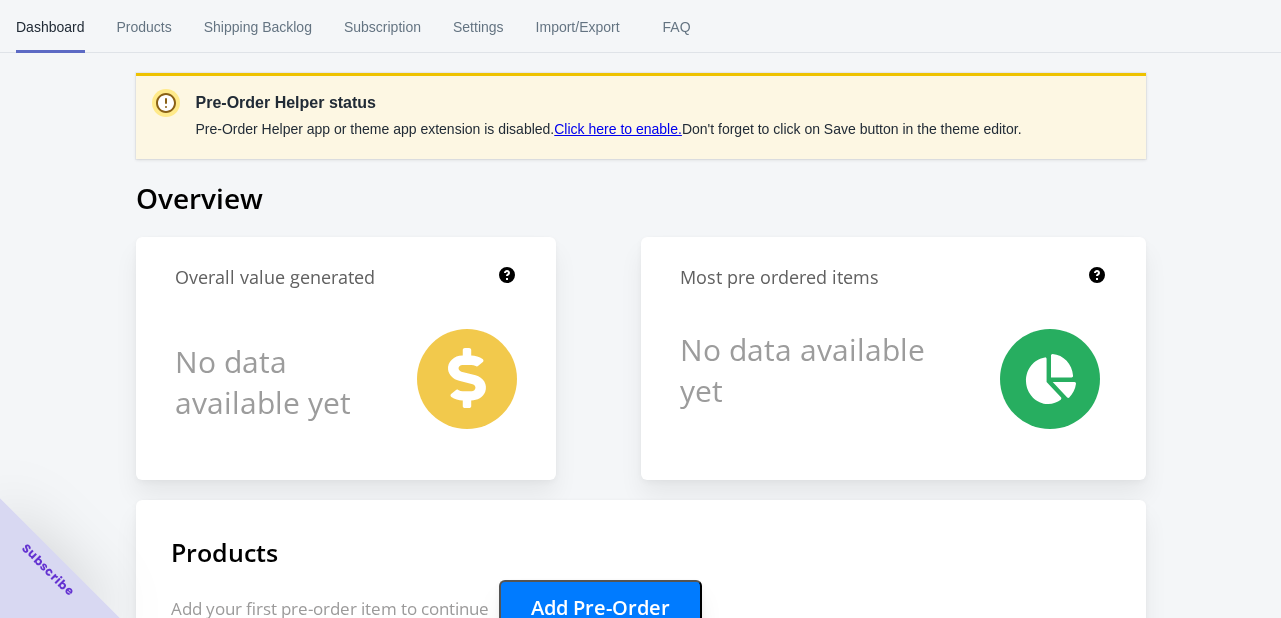scroll, scrollTop: 32, scrollLeft: 0, axis: vertical 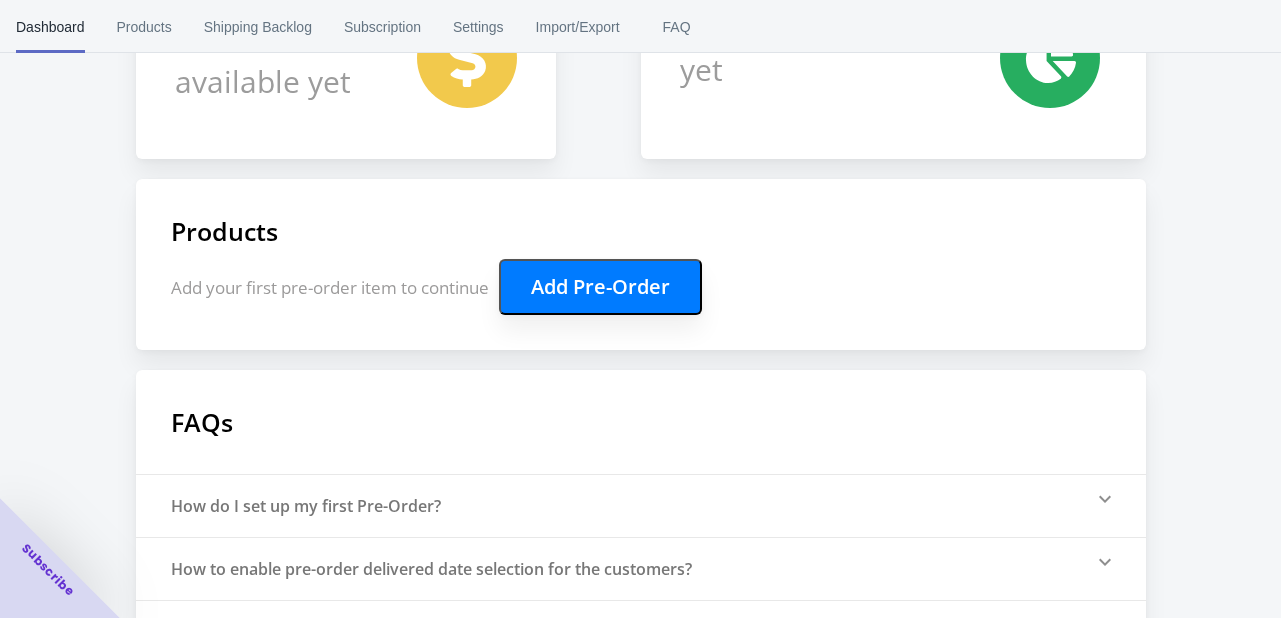 click on "Add Pre-Order" at bounding box center (600, 287) 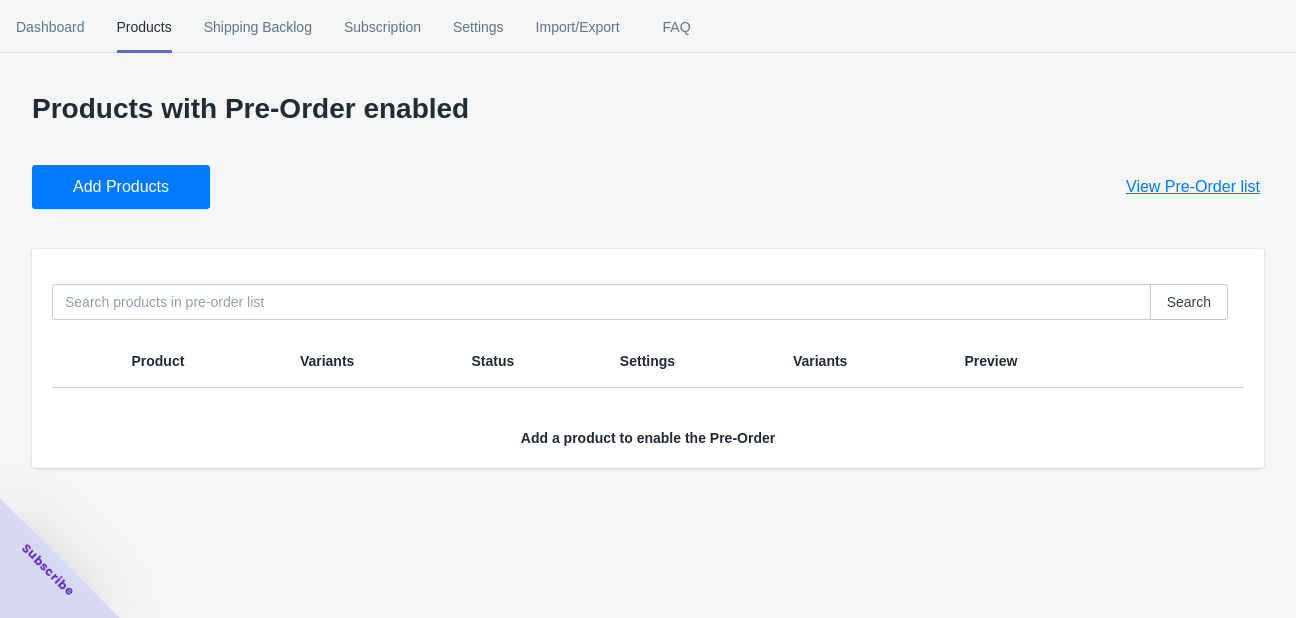 click on "Add Products" at bounding box center (121, 187) 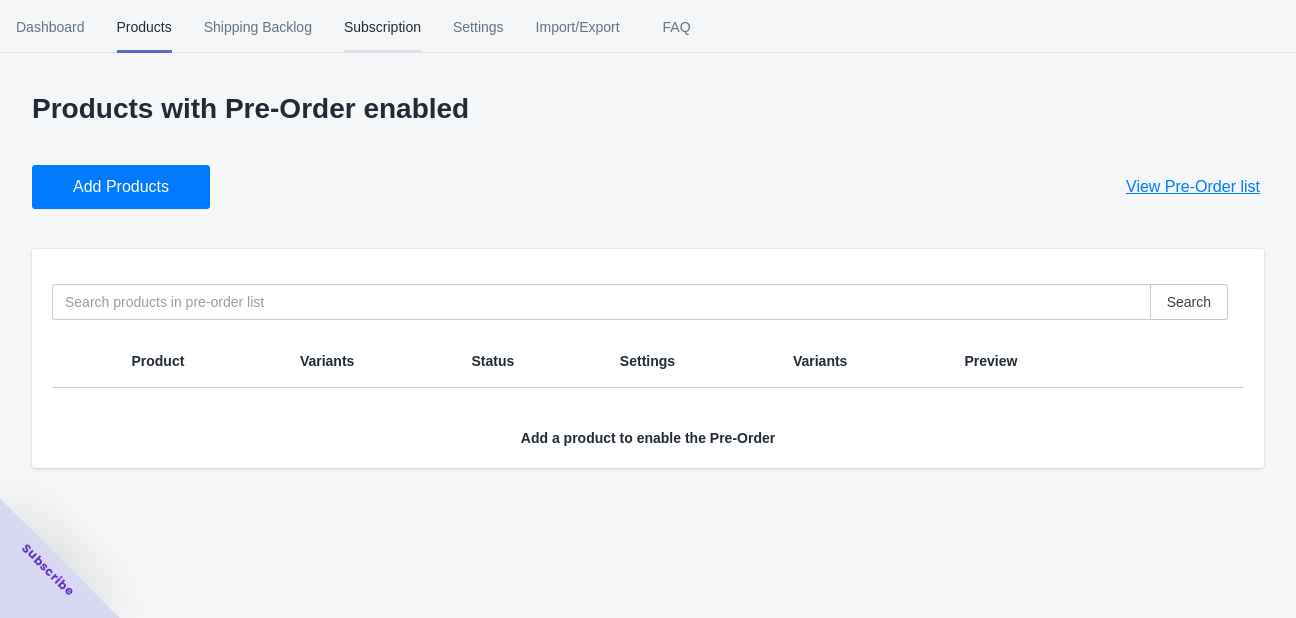 click on "Subscription" at bounding box center (382, 27) 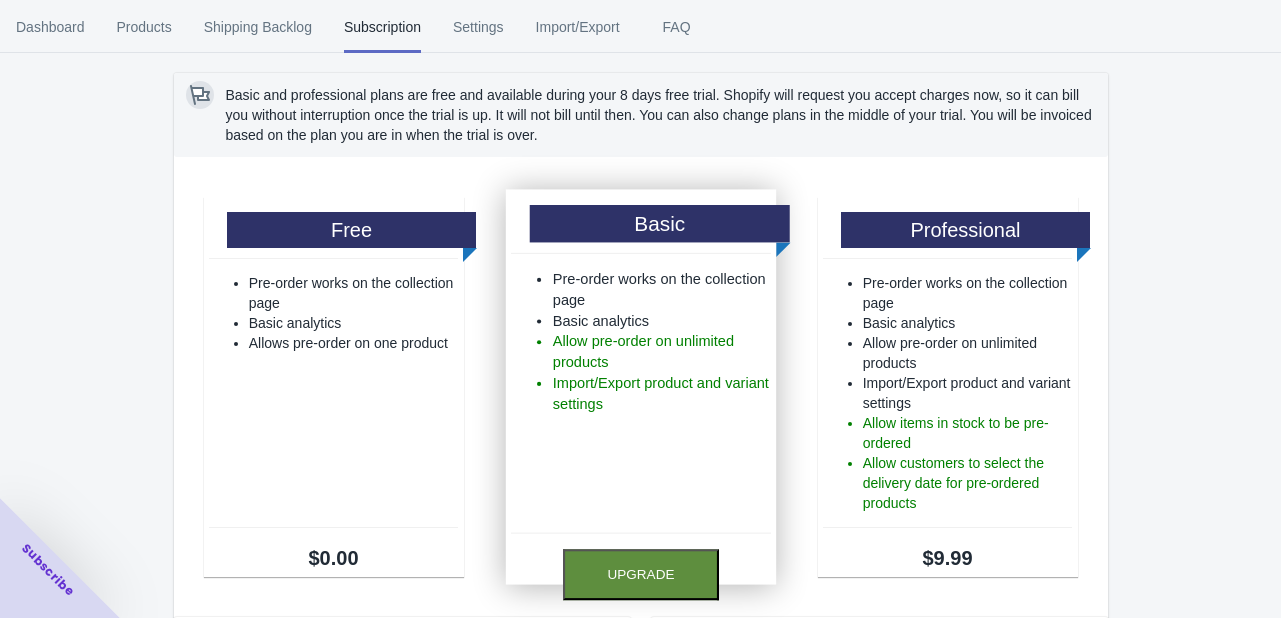 click on "Upgrade" at bounding box center (334, 587) 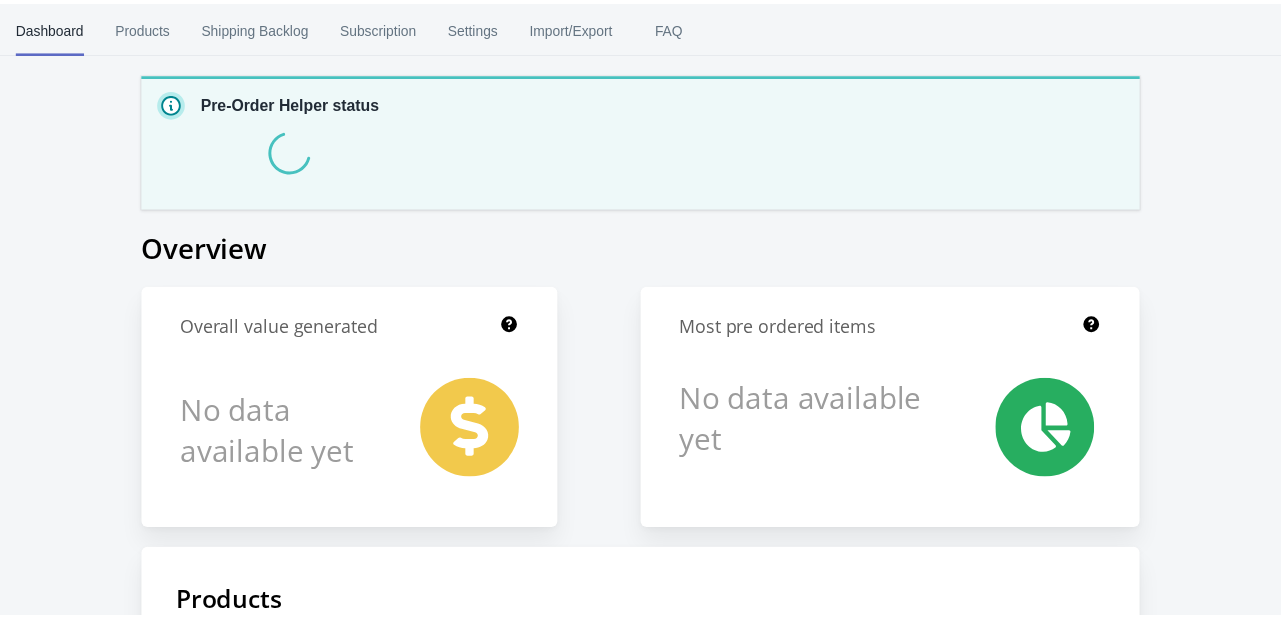 scroll, scrollTop: 0, scrollLeft: 0, axis: both 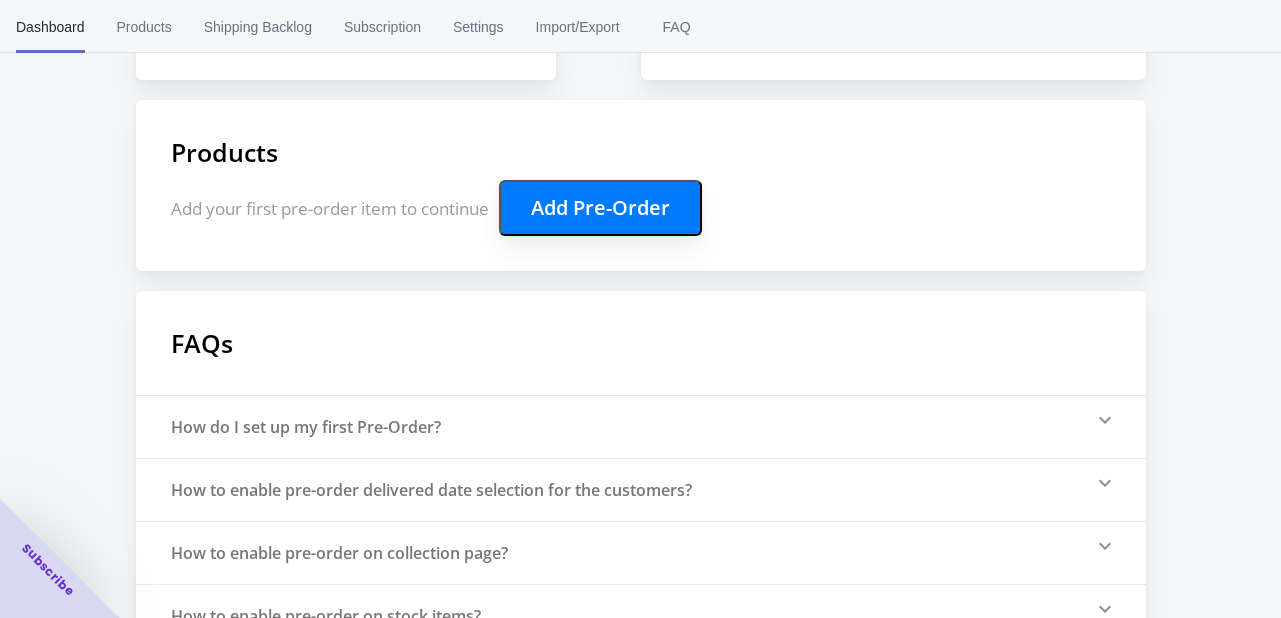 click on "Add Pre-Order" at bounding box center (600, 208) 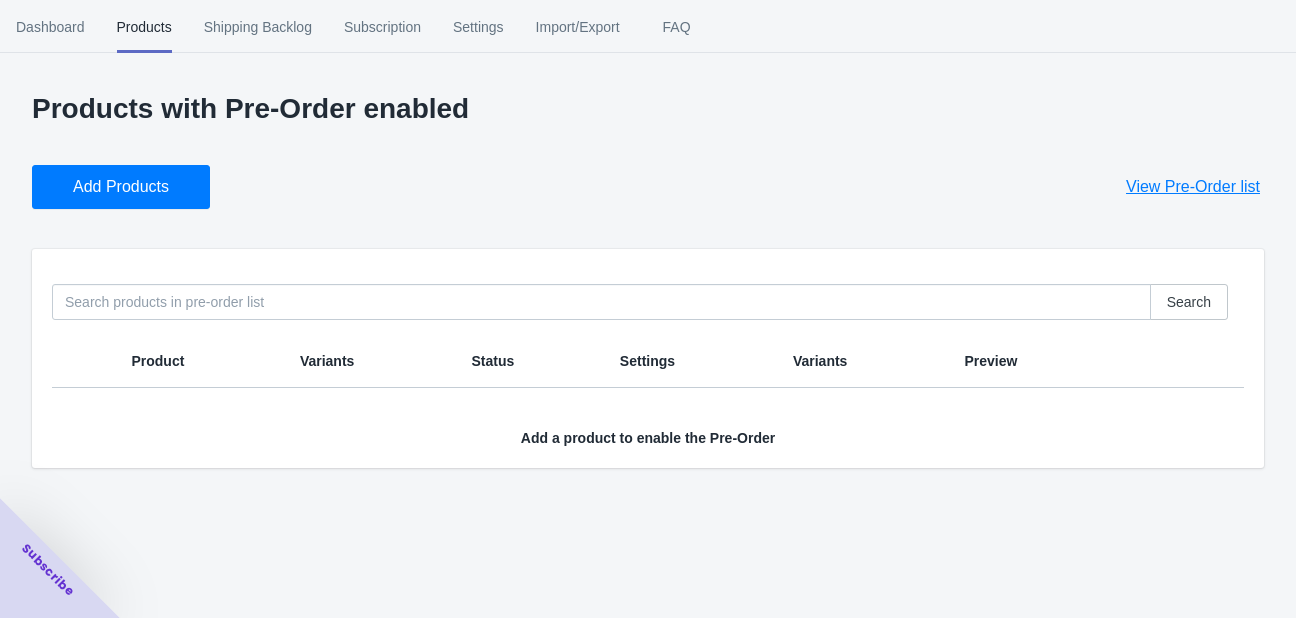 click on "Add Products" at bounding box center [121, 187] 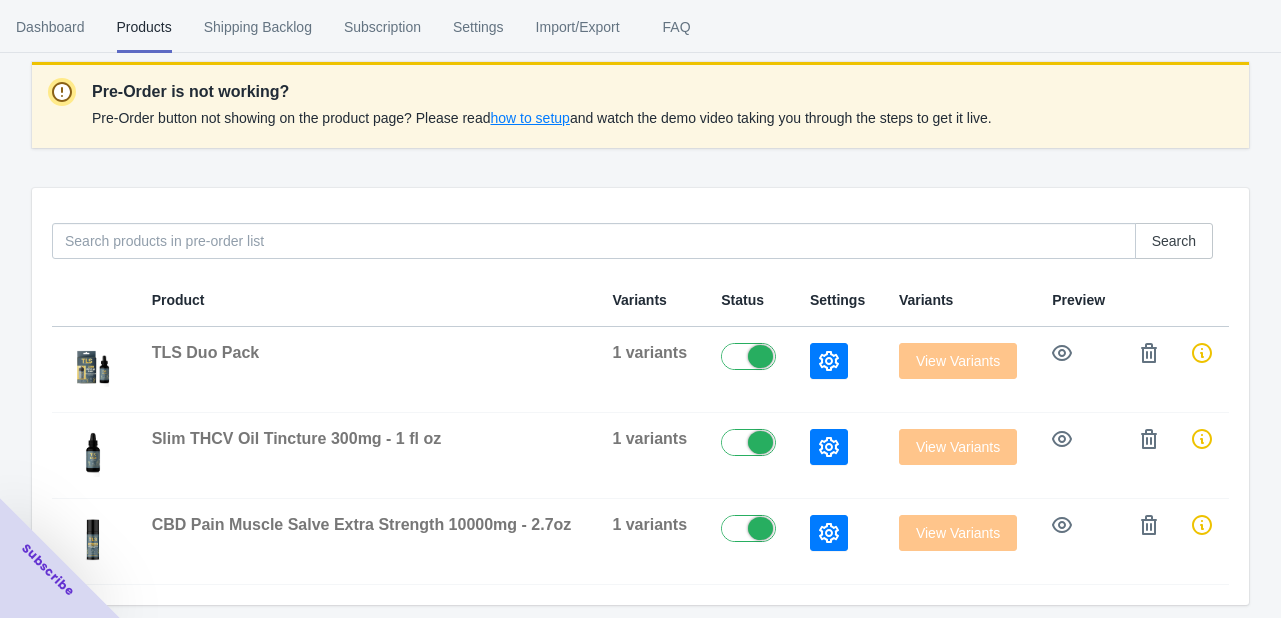 scroll, scrollTop: 192, scrollLeft: 0, axis: vertical 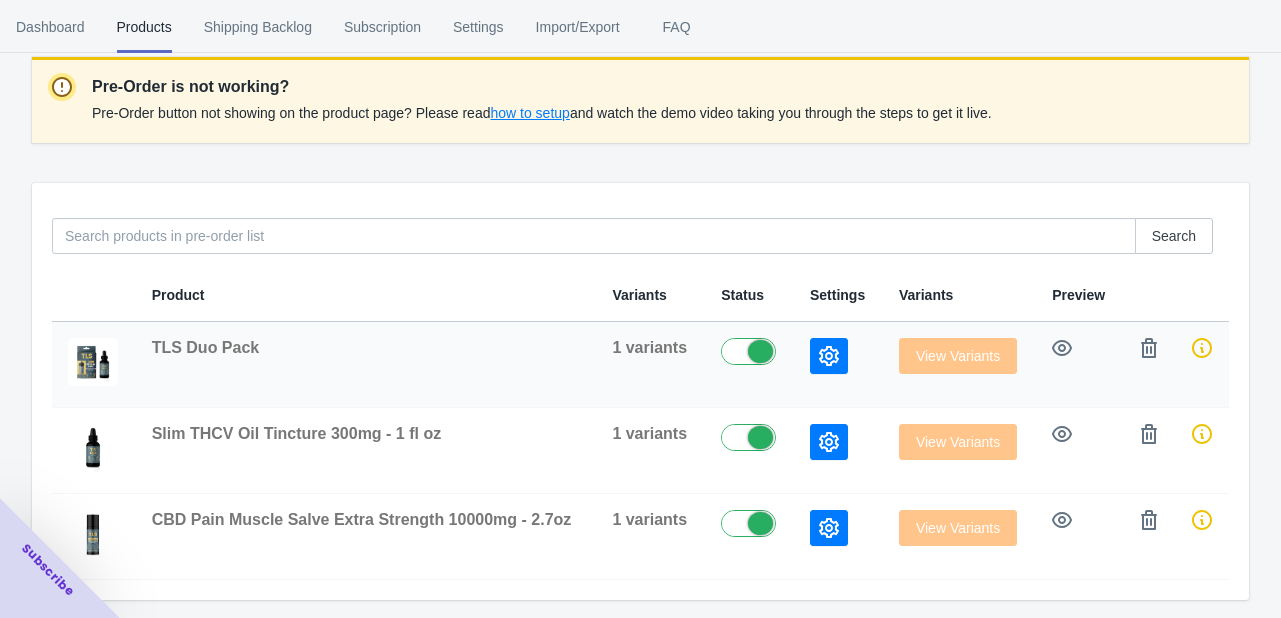 click at bounding box center (753, 350) 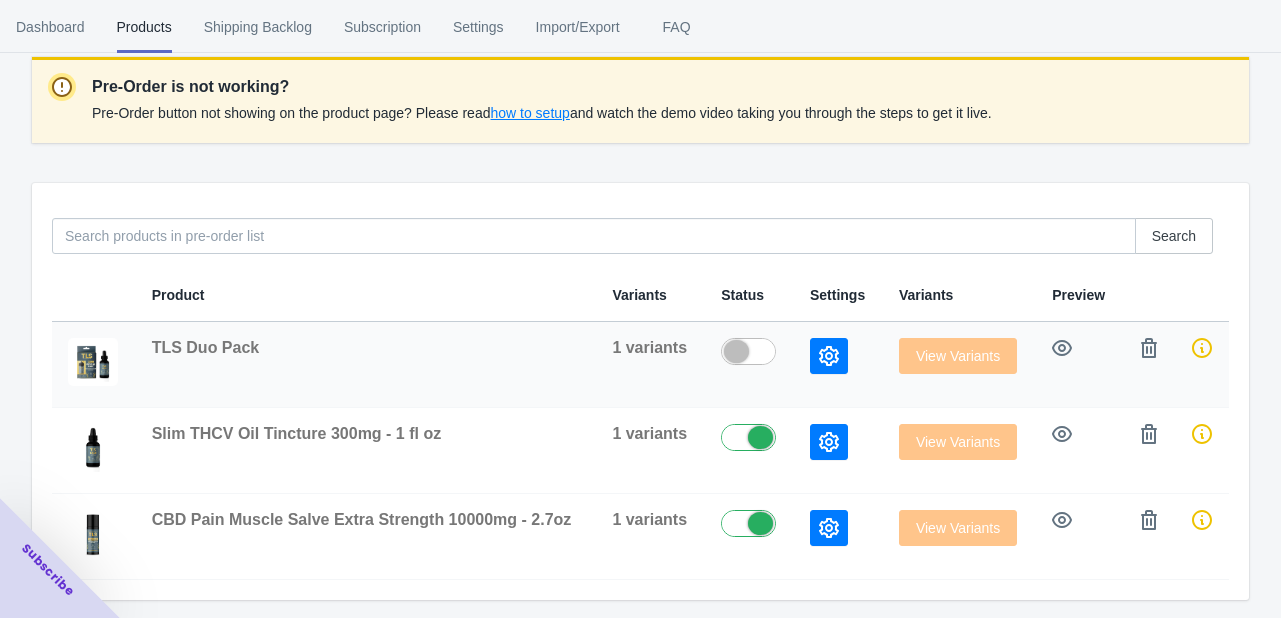 click at bounding box center [753, 350] 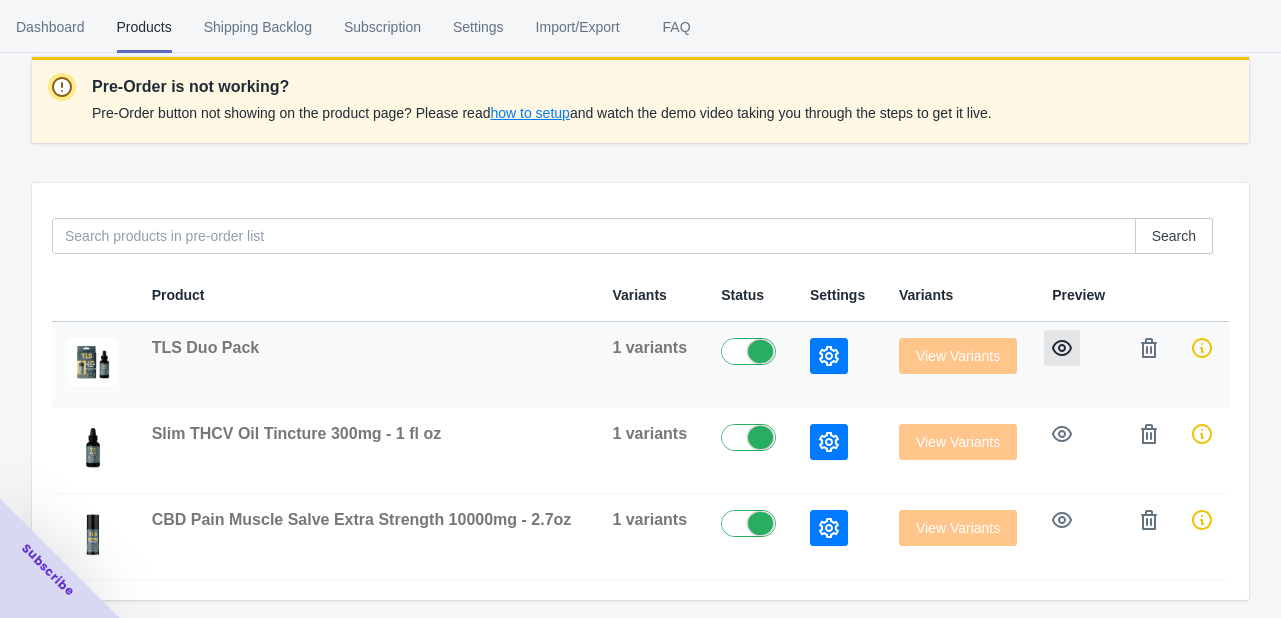 click at bounding box center (1062, 348) 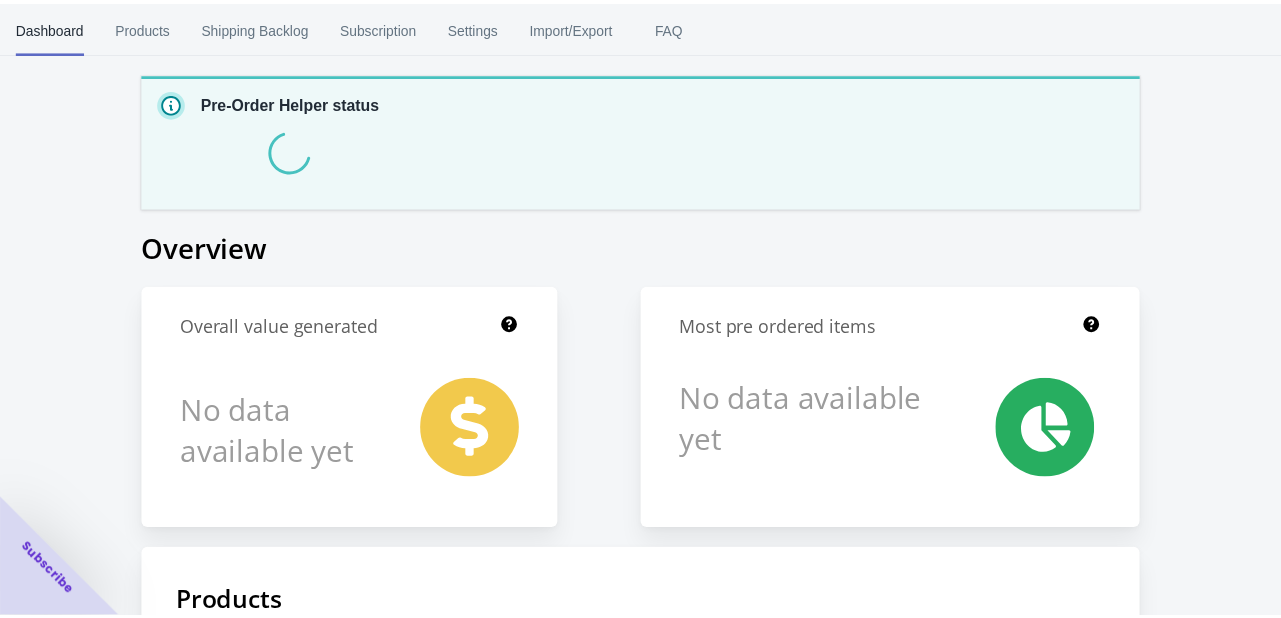 scroll, scrollTop: 0, scrollLeft: 0, axis: both 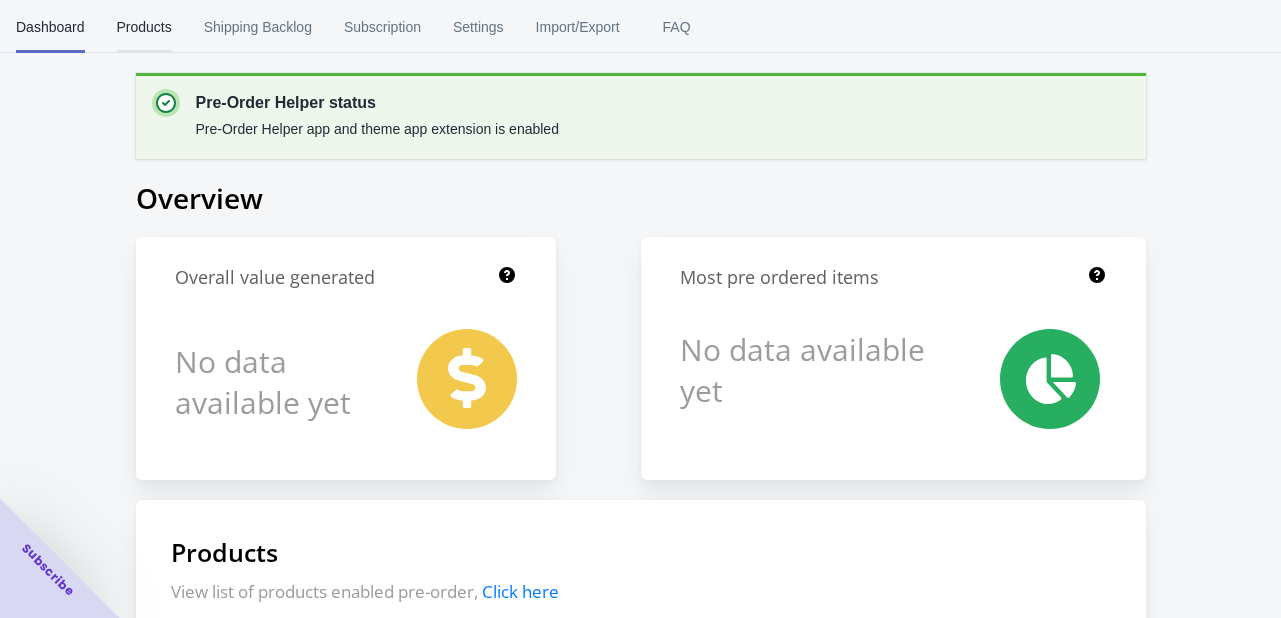 click on "Products" at bounding box center (144, 27) 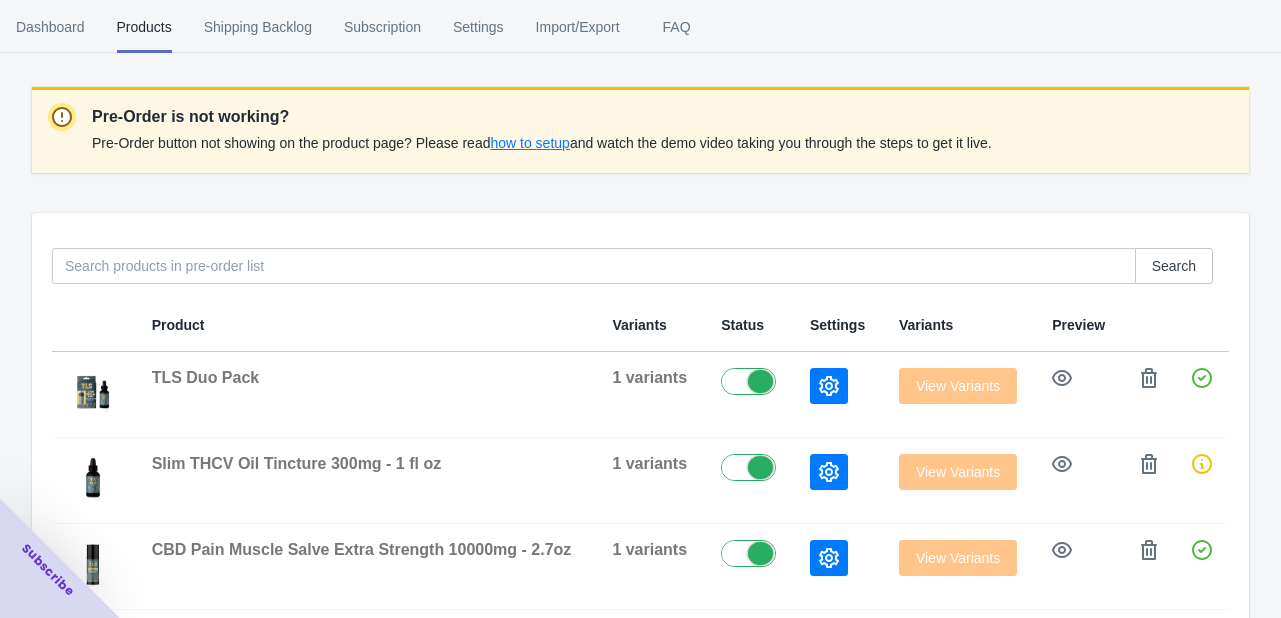 scroll, scrollTop: 192, scrollLeft: 0, axis: vertical 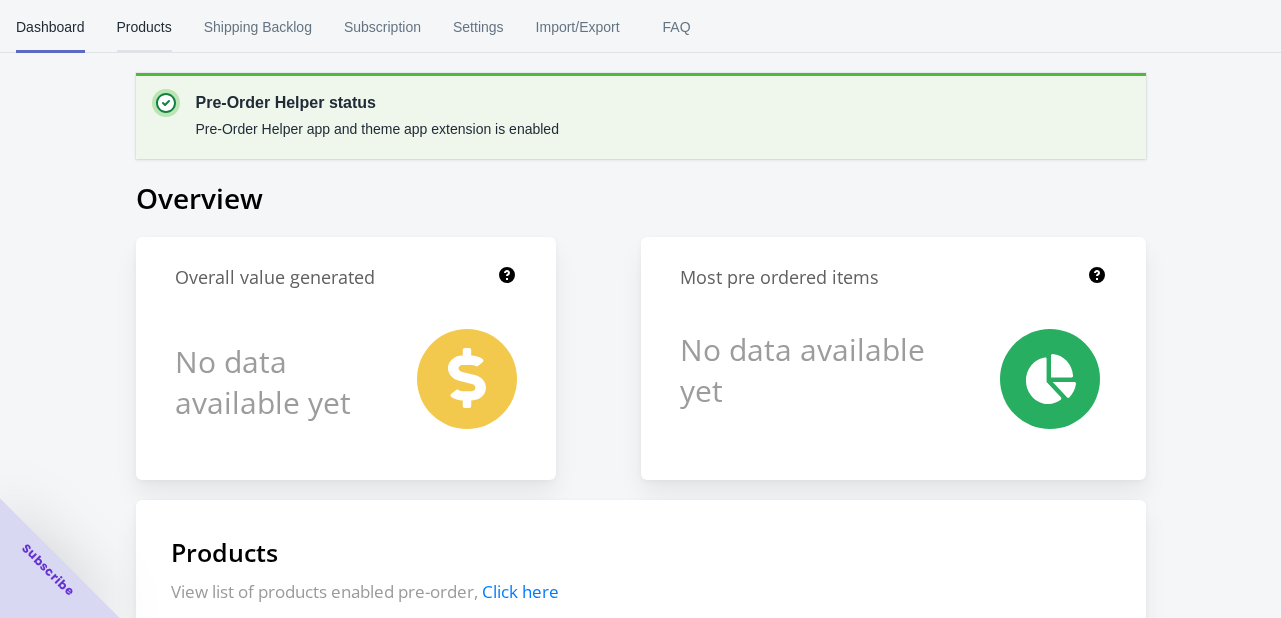 click on "Products" at bounding box center [144, 27] 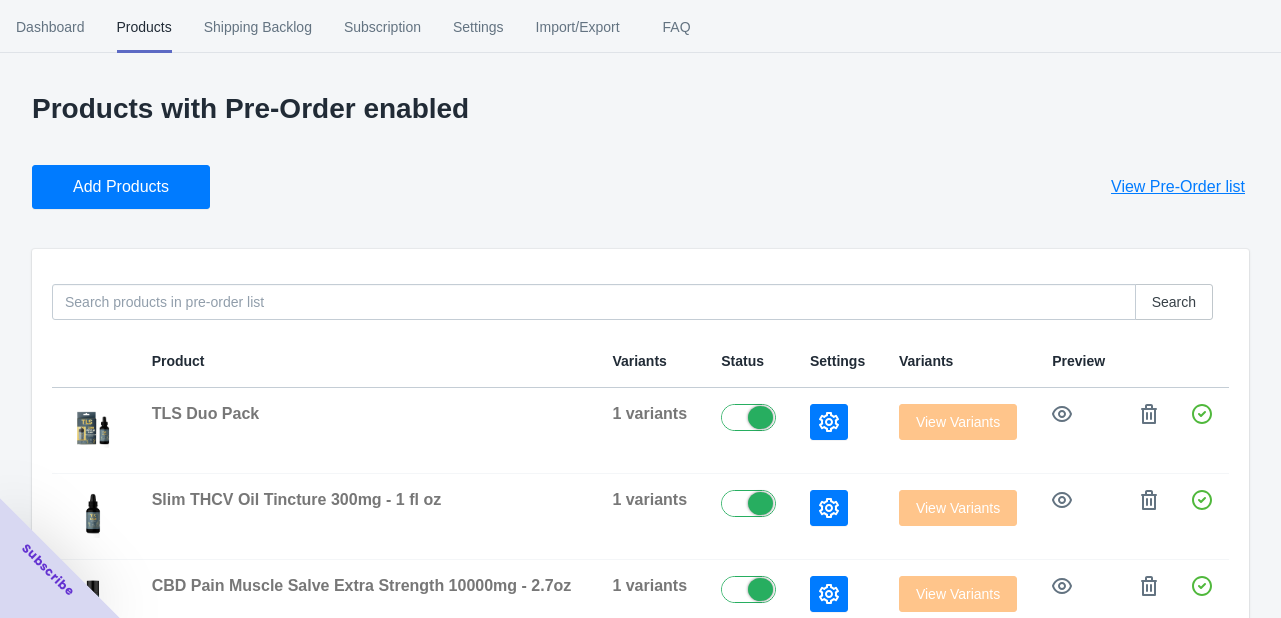 scroll, scrollTop: 67, scrollLeft: 0, axis: vertical 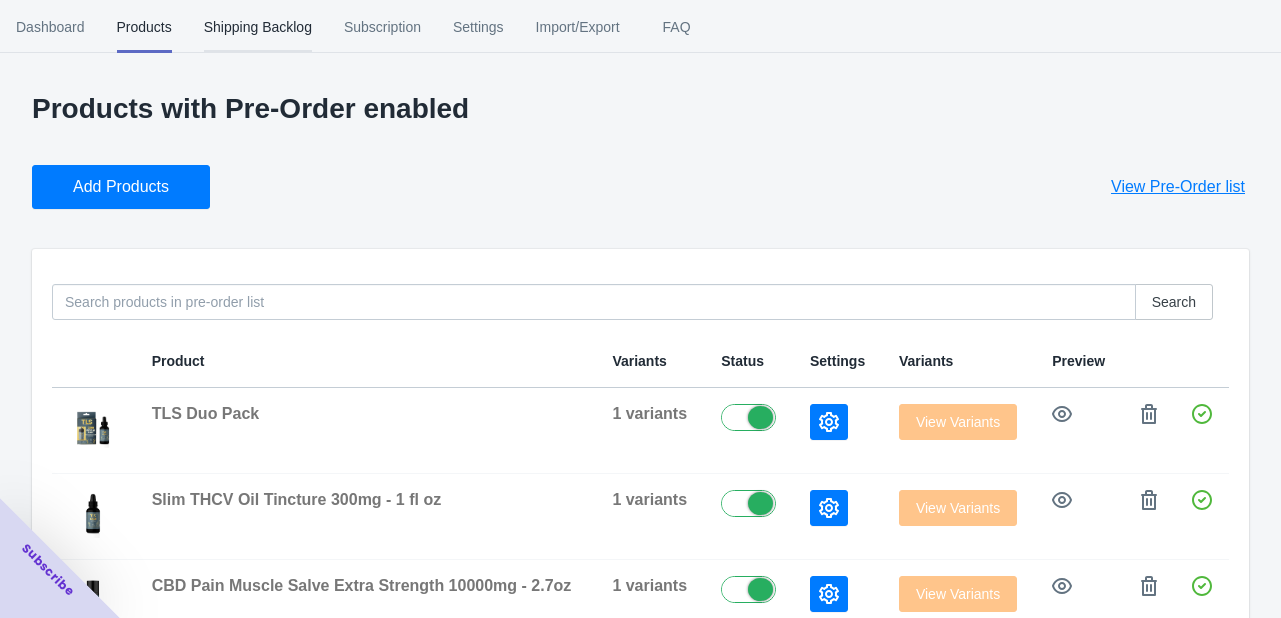 click on "Shipping Backlog" at bounding box center (258, 27) 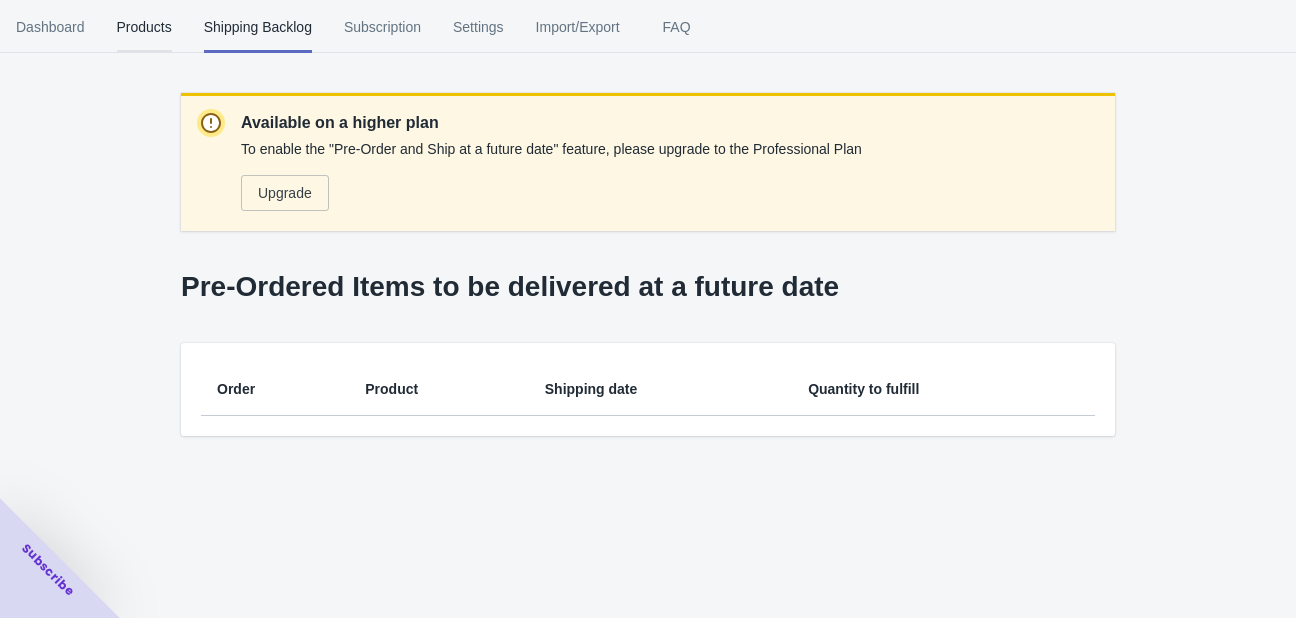 click on "Products" at bounding box center [144, 27] 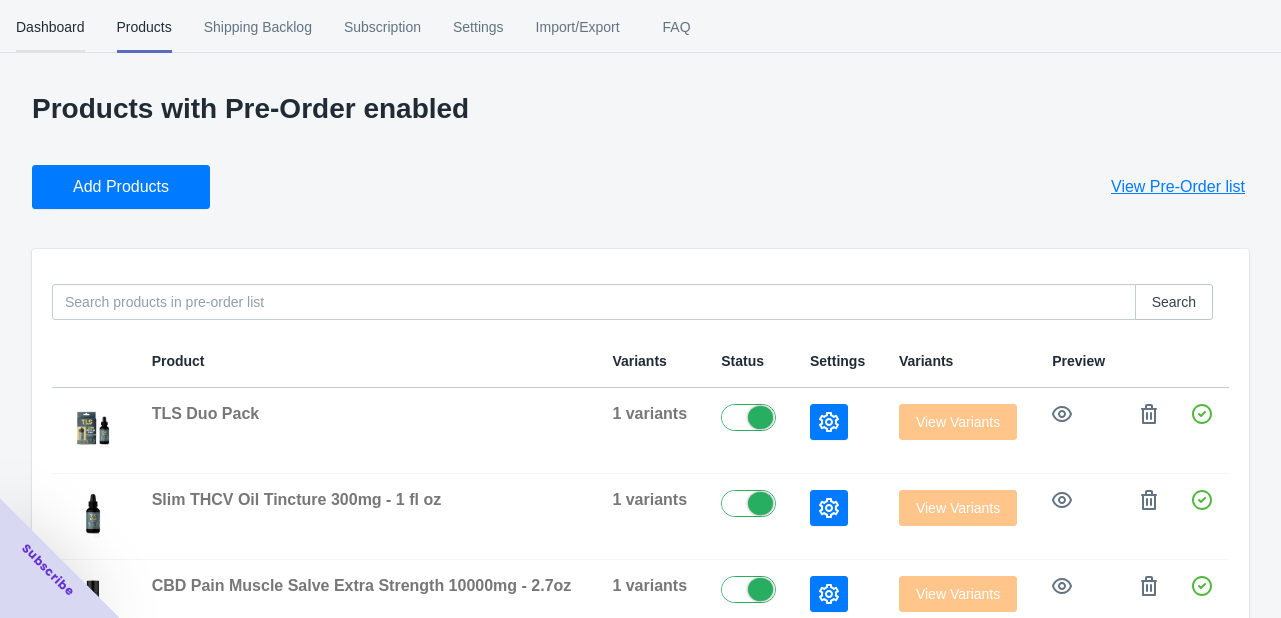 click on "Dashboard" at bounding box center [50, 27] 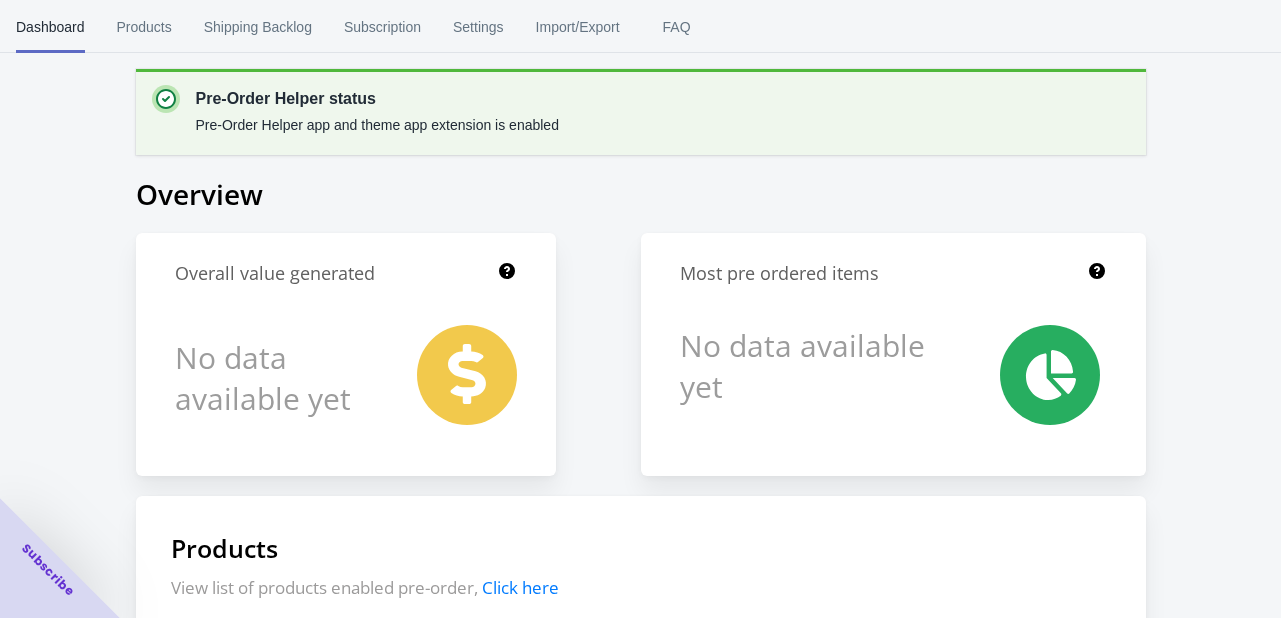 scroll, scrollTop: 0, scrollLeft: 0, axis: both 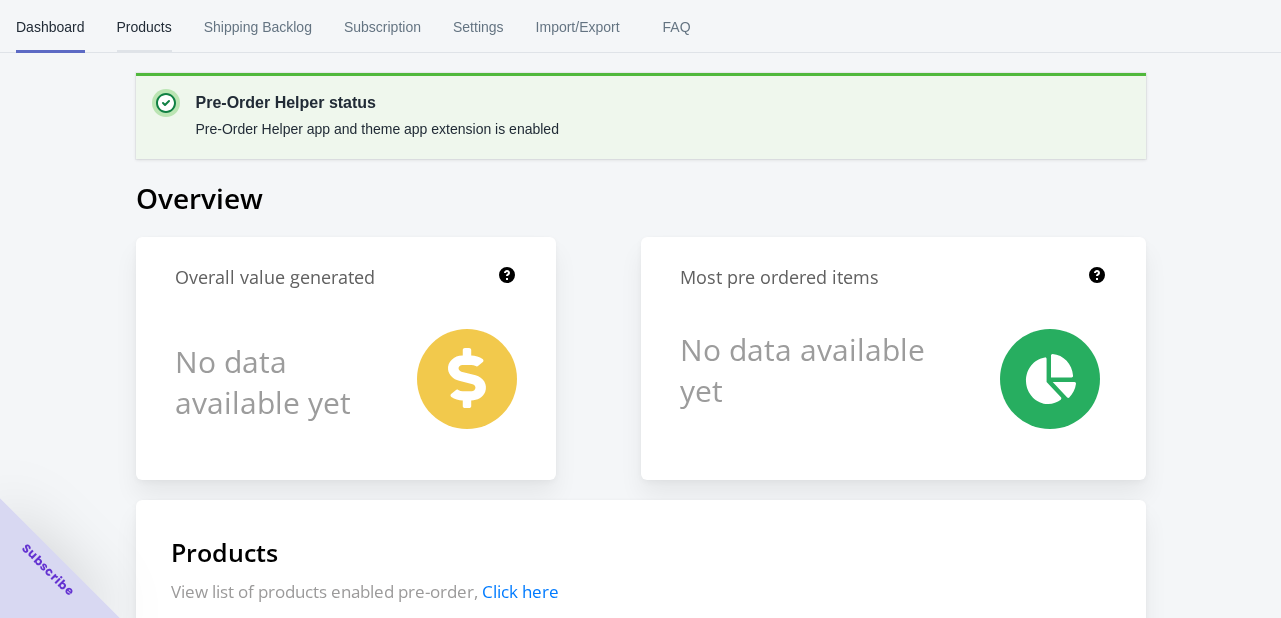 click on "Products" at bounding box center (144, 27) 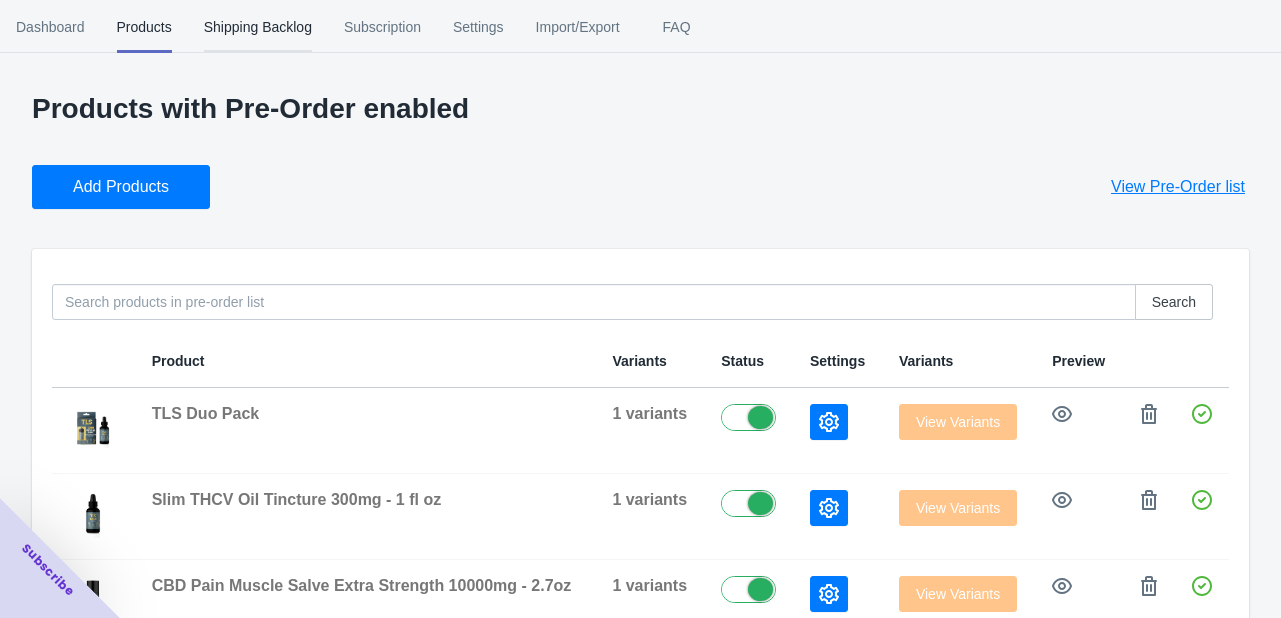 click on "Shipping Backlog" at bounding box center [258, 27] 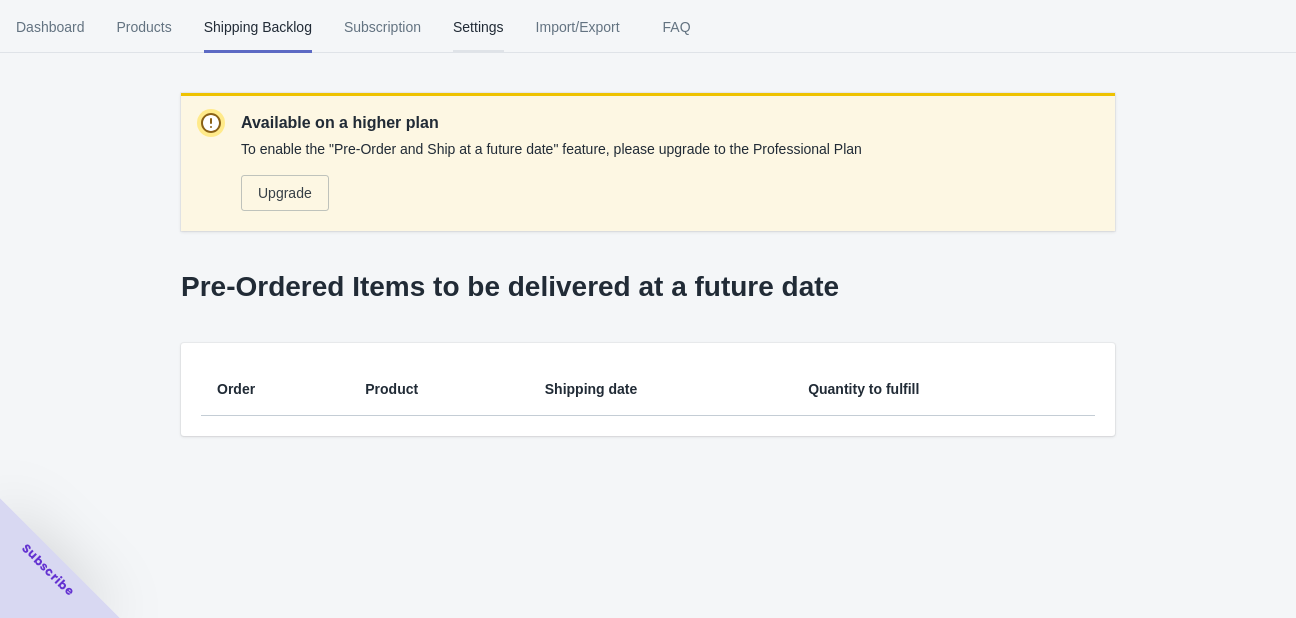 click on "Settings" at bounding box center [478, 27] 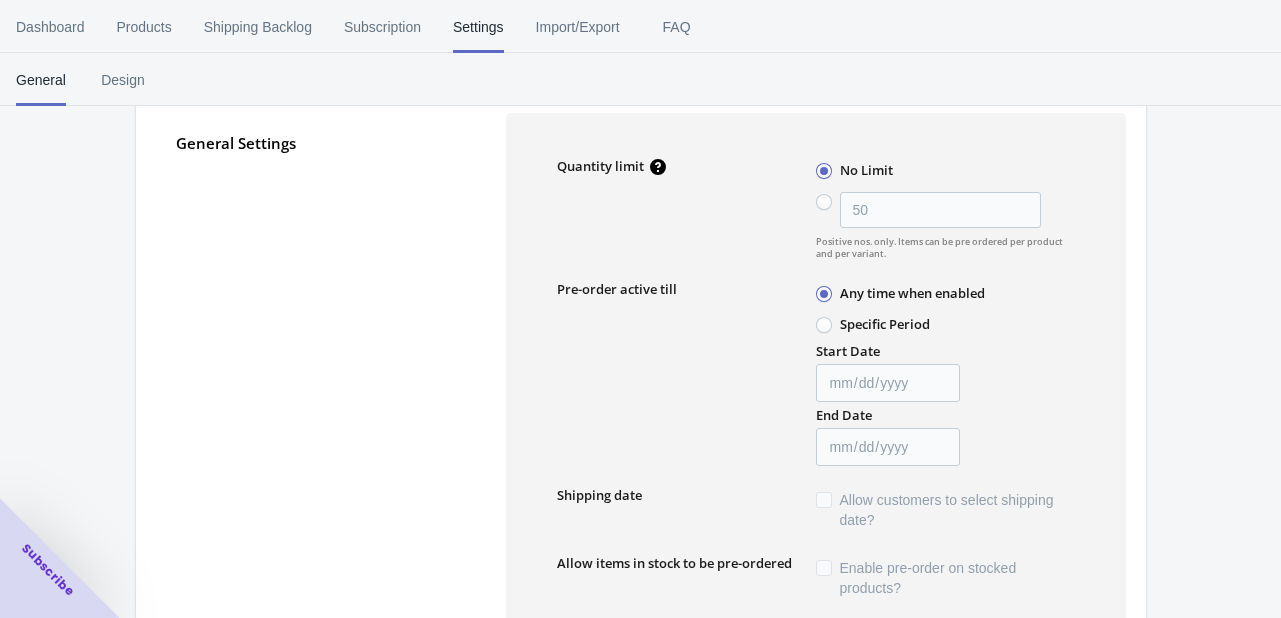 scroll, scrollTop: 0, scrollLeft: 0, axis: both 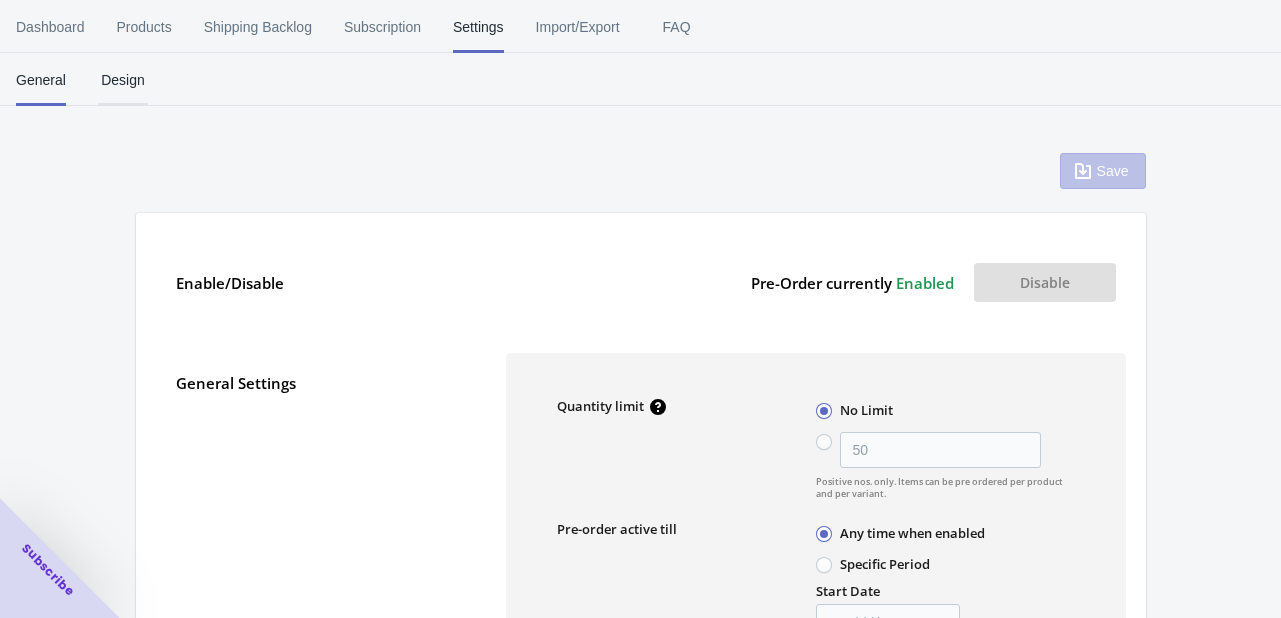 click on "Design" at bounding box center [123, 80] 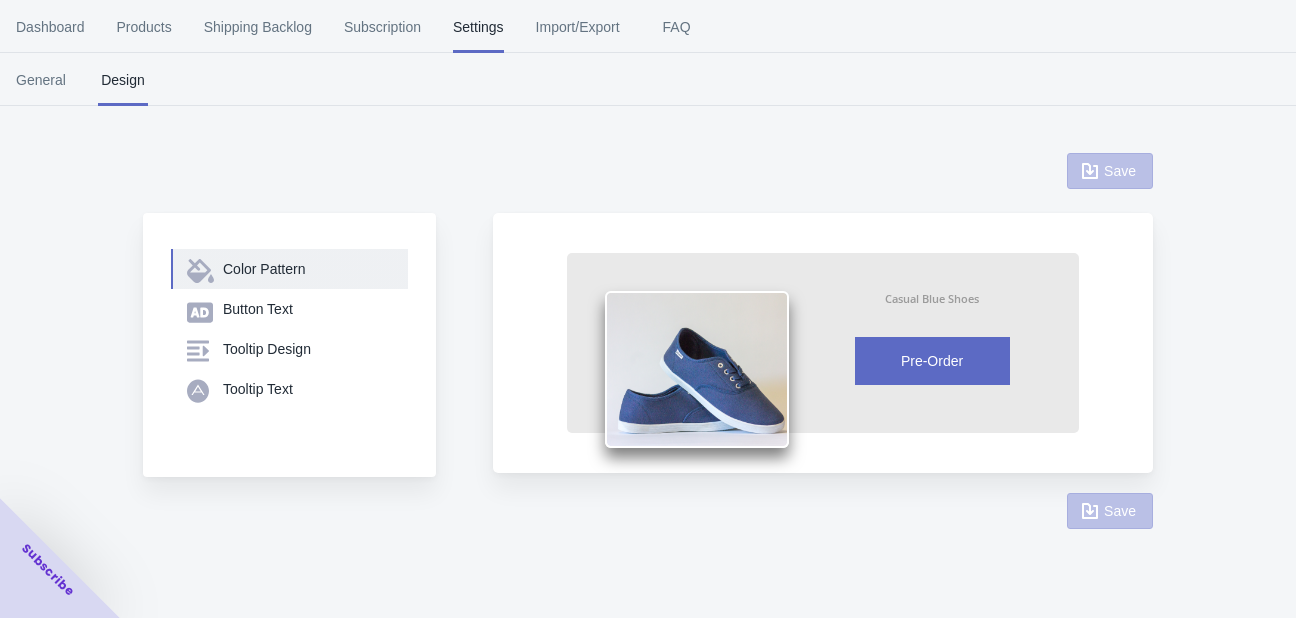 click on "Color Pattern" at bounding box center (307, 269) 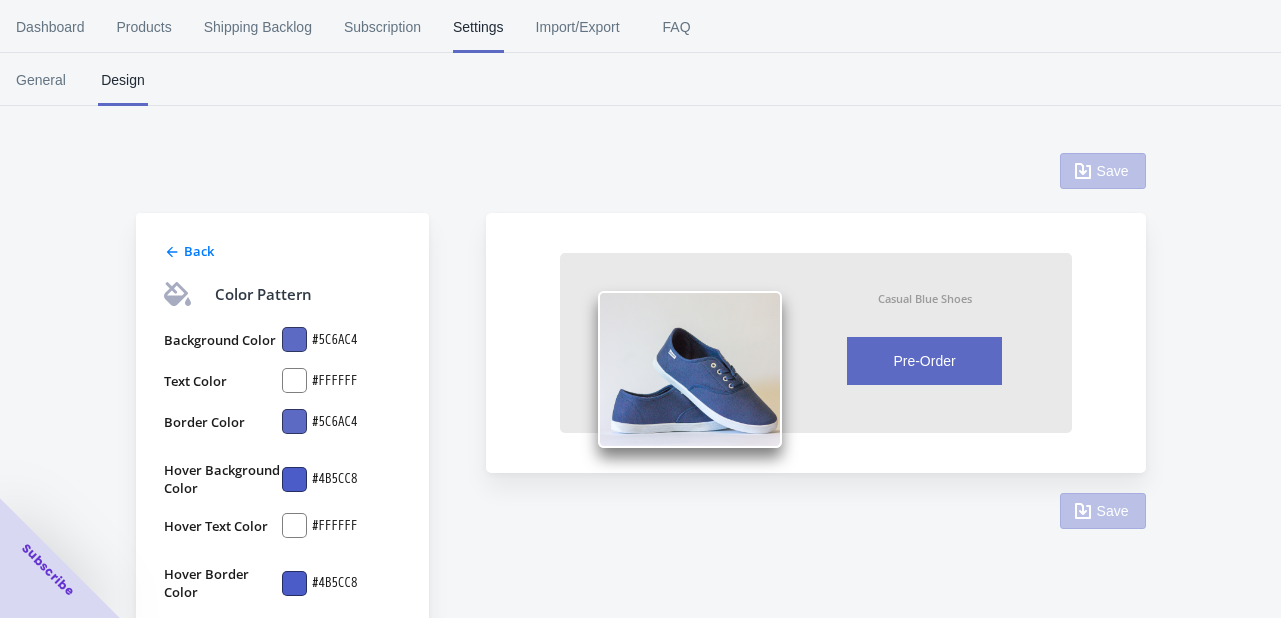 click at bounding box center [294, 339] 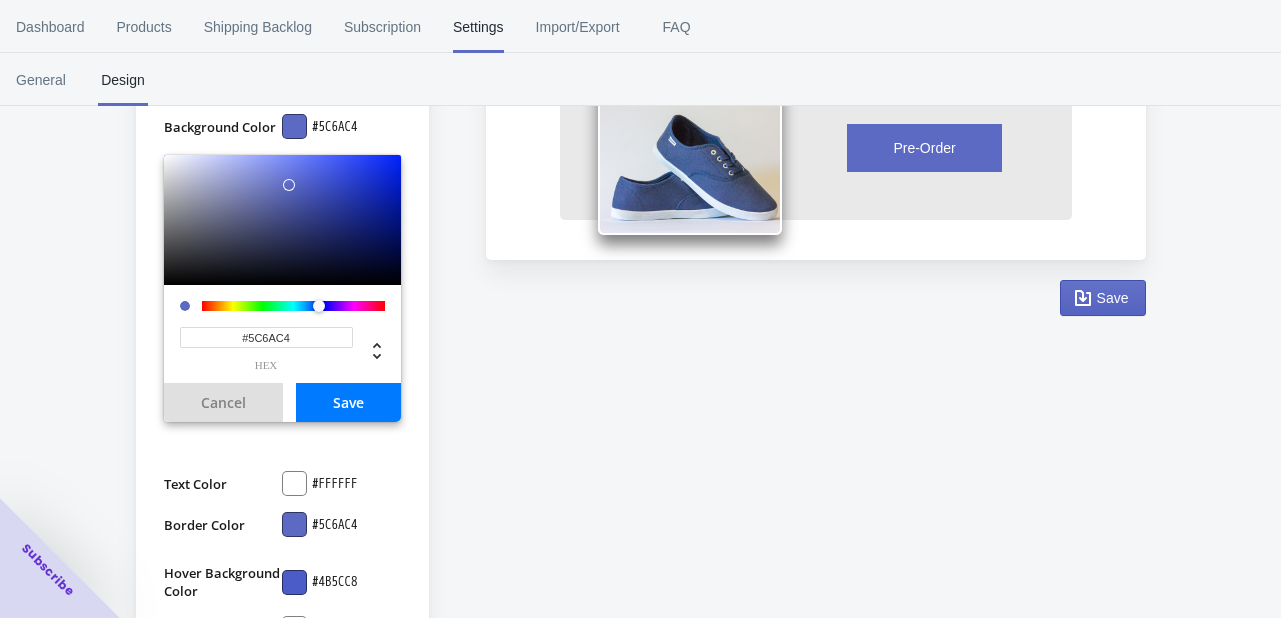 scroll, scrollTop: 299, scrollLeft: 0, axis: vertical 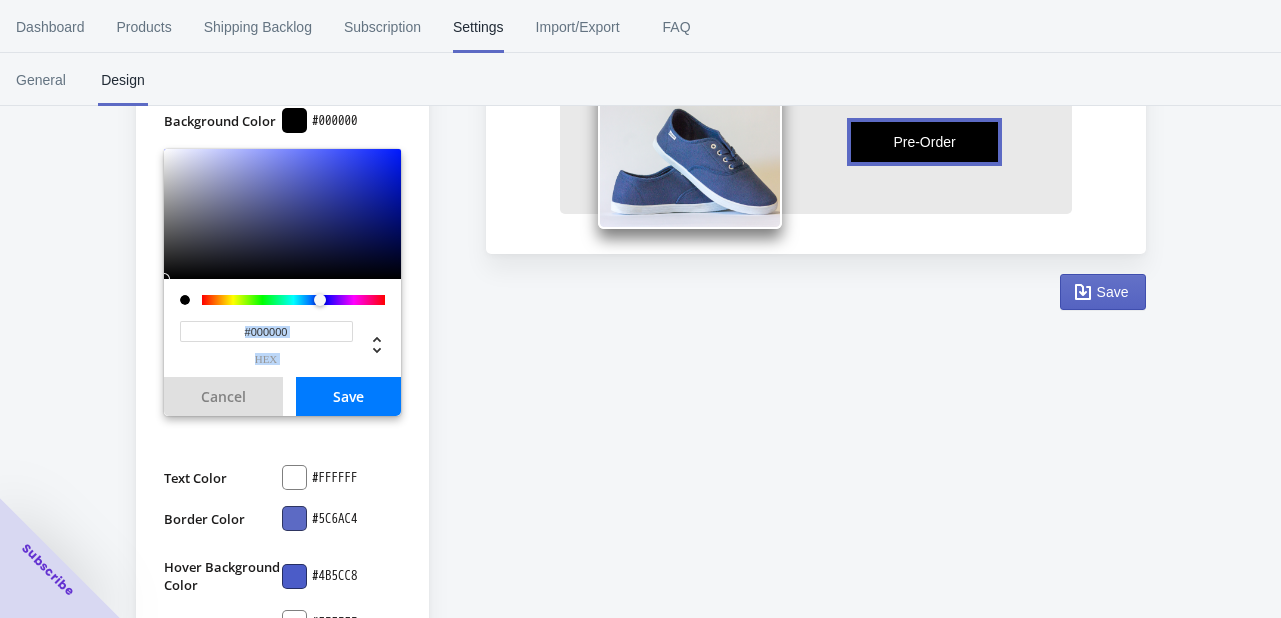 drag, startPoint x: 347, startPoint y: 194, endPoint x: 446, endPoint y: 365, distance: 197.59048 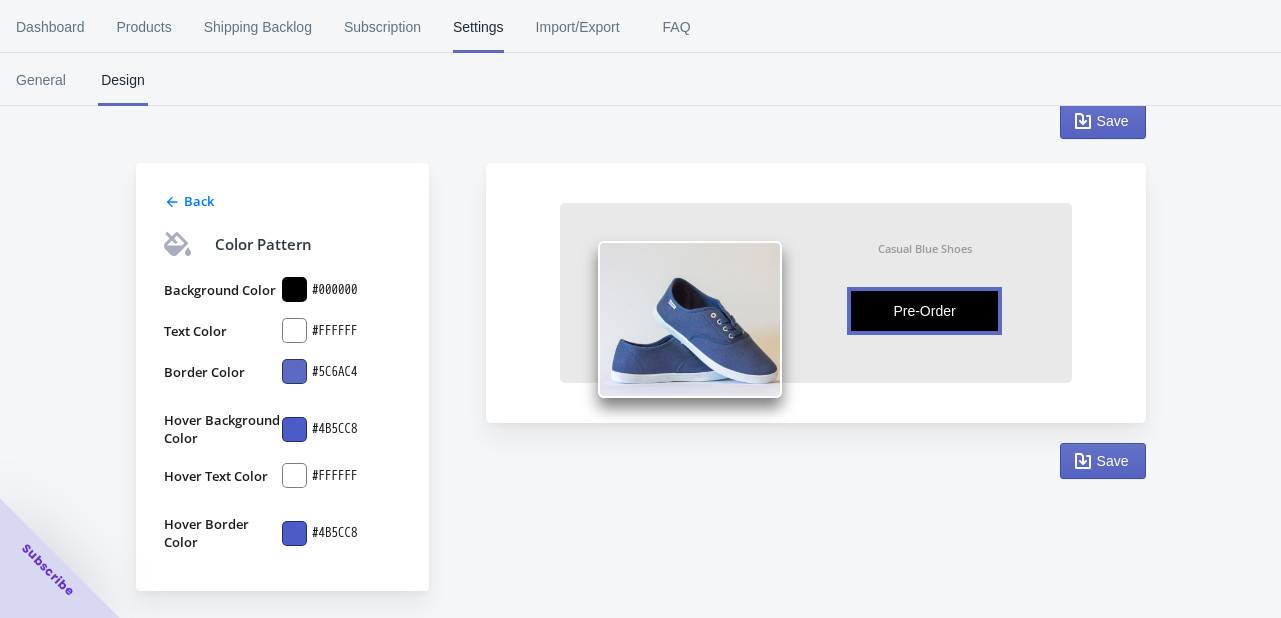 scroll, scrollTop: 119, scrollLeft: 0, axis: vertical 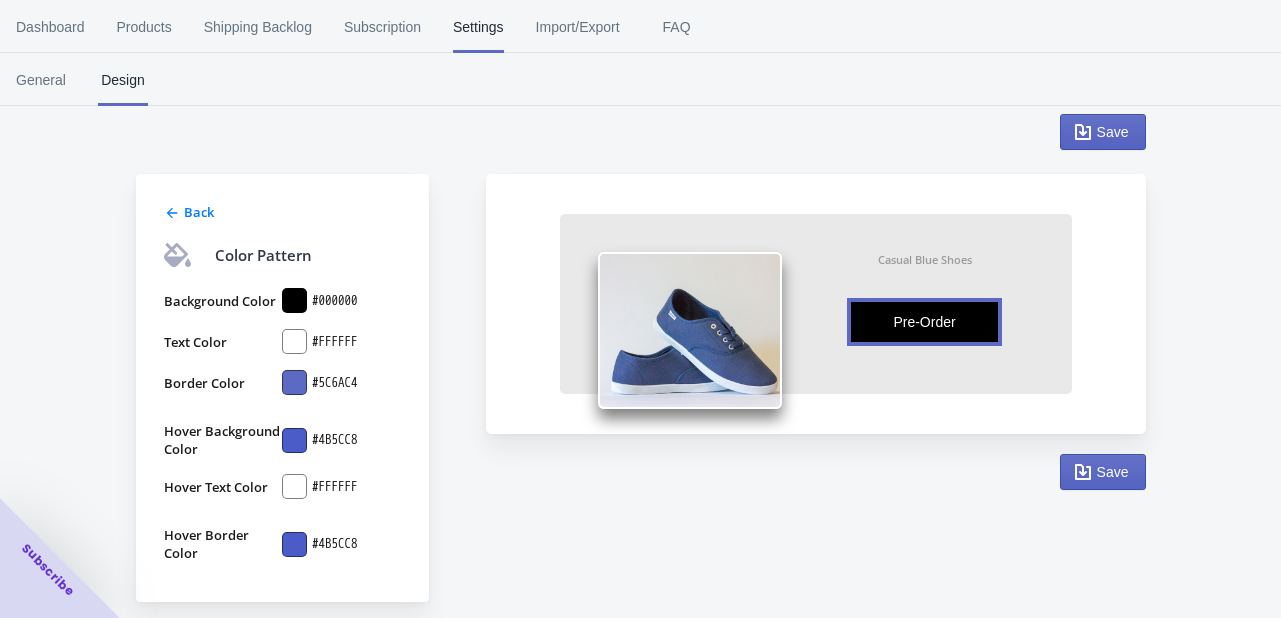 click at bounding box center [294, 300] 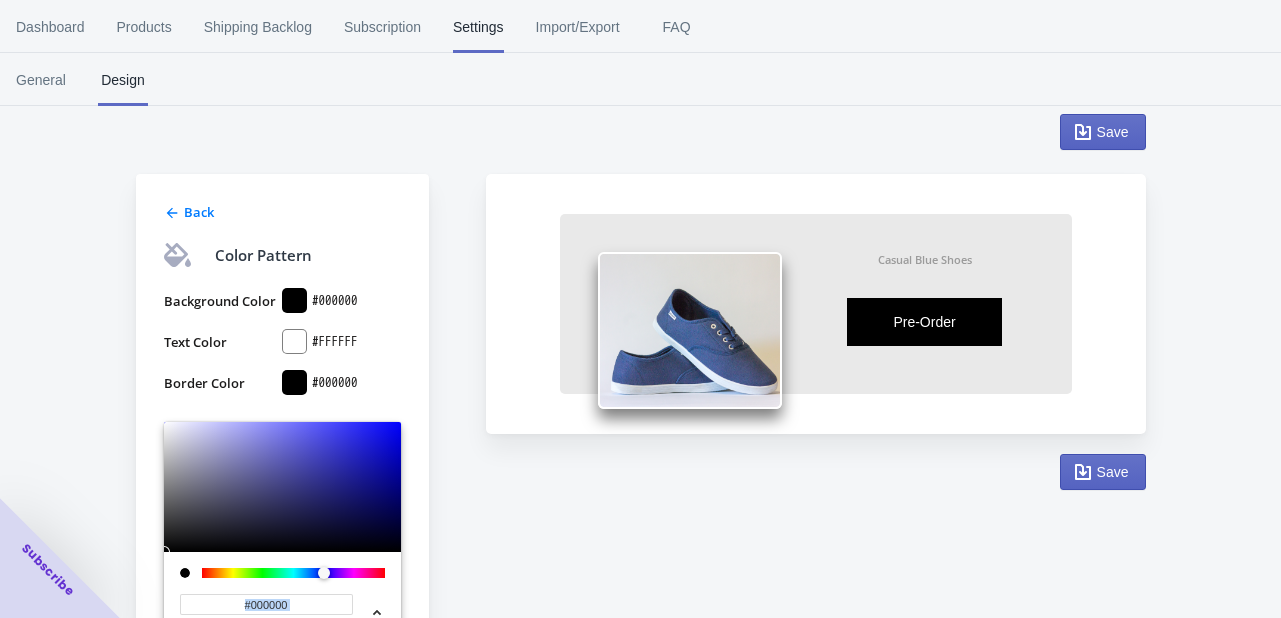drag, startPoint x: 403, startPoint y: 533, endPoint x: 430, endPoint y: 577, distance: 51.62364 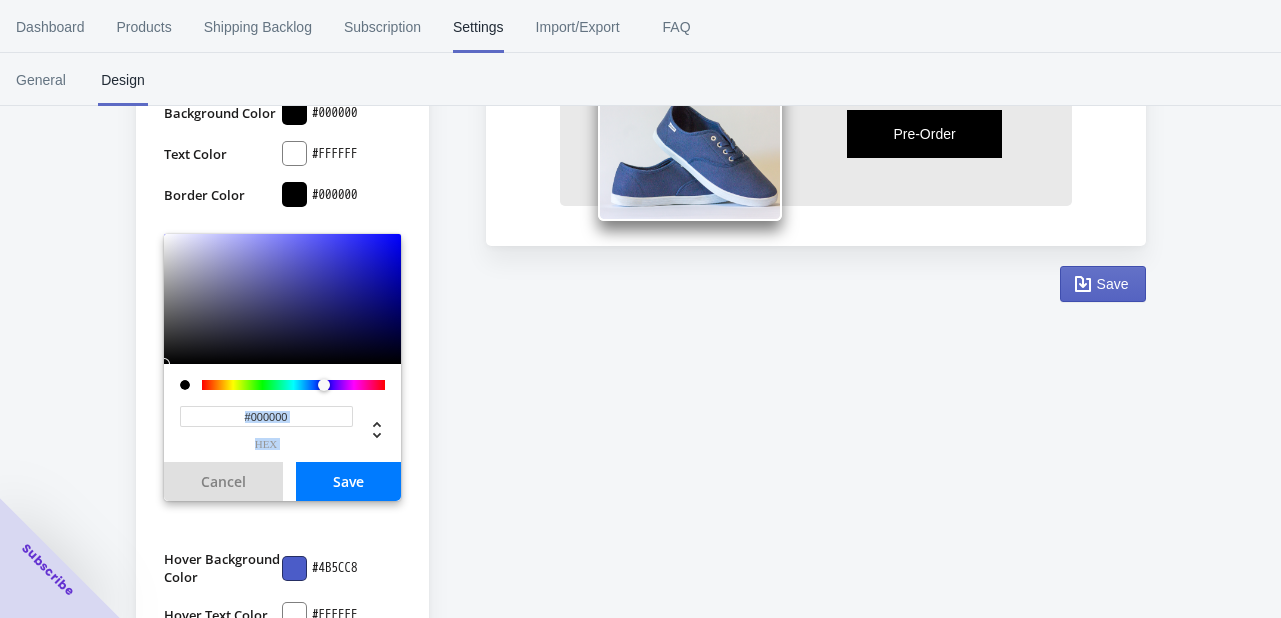 click on "Save" at bounding box center [348, 481] 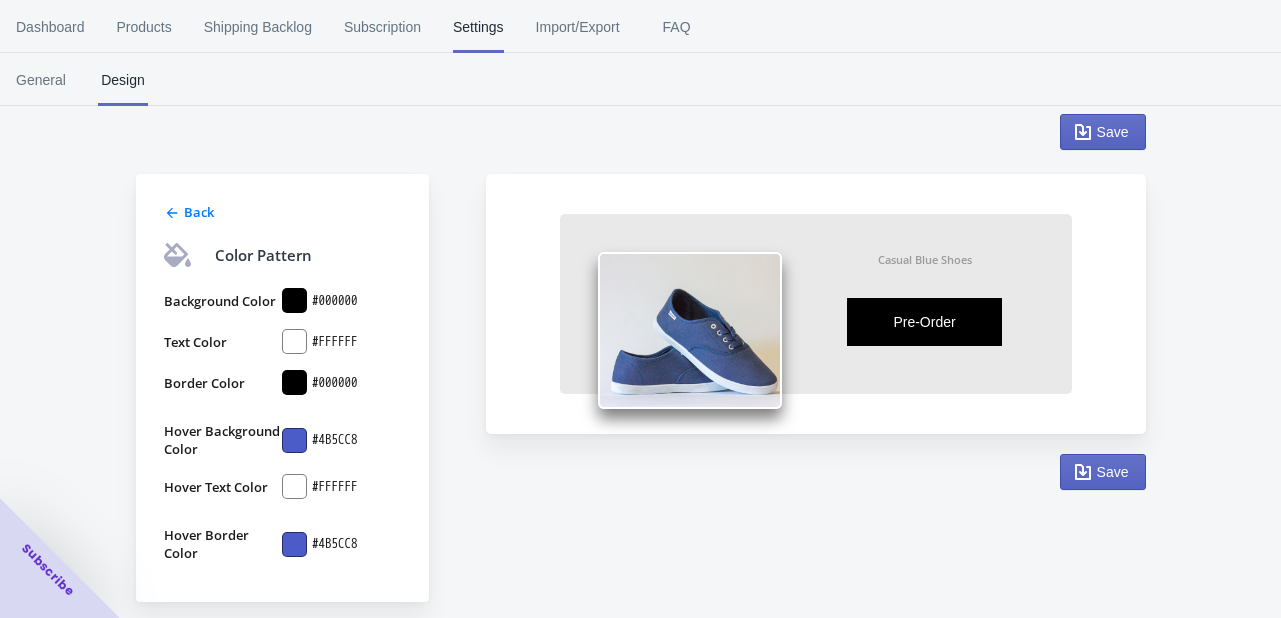 click at bounding box center [294, 300] 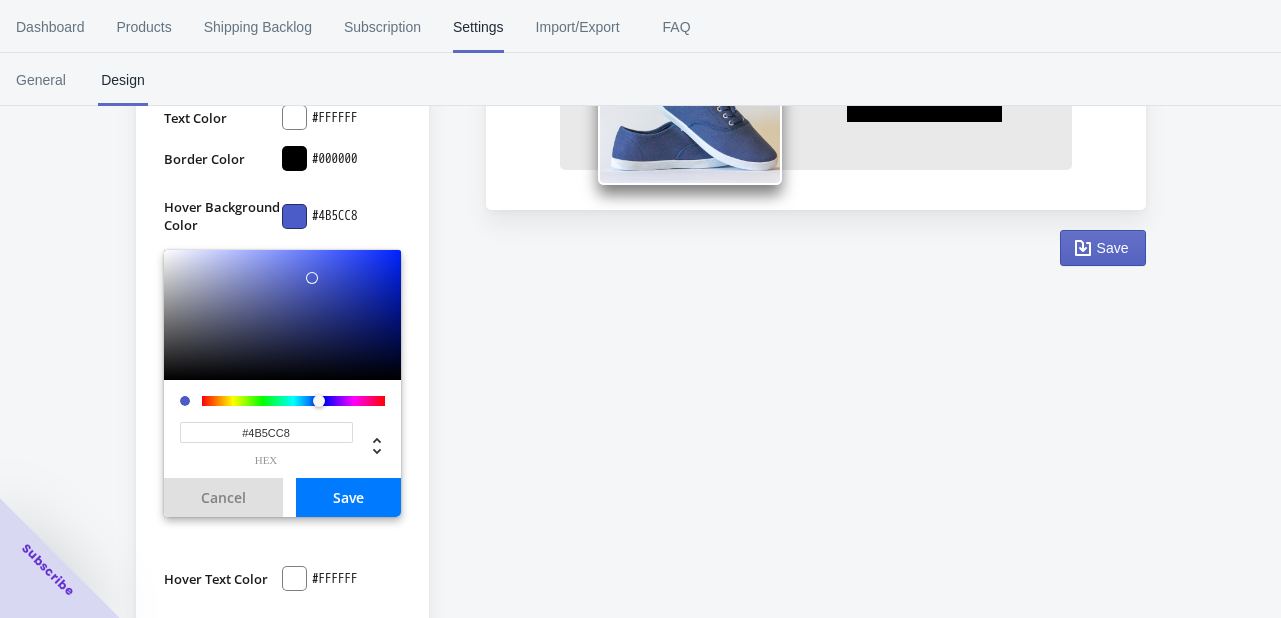scroll, scrollTop: 370, scrollLeft: 0, axis: vertical 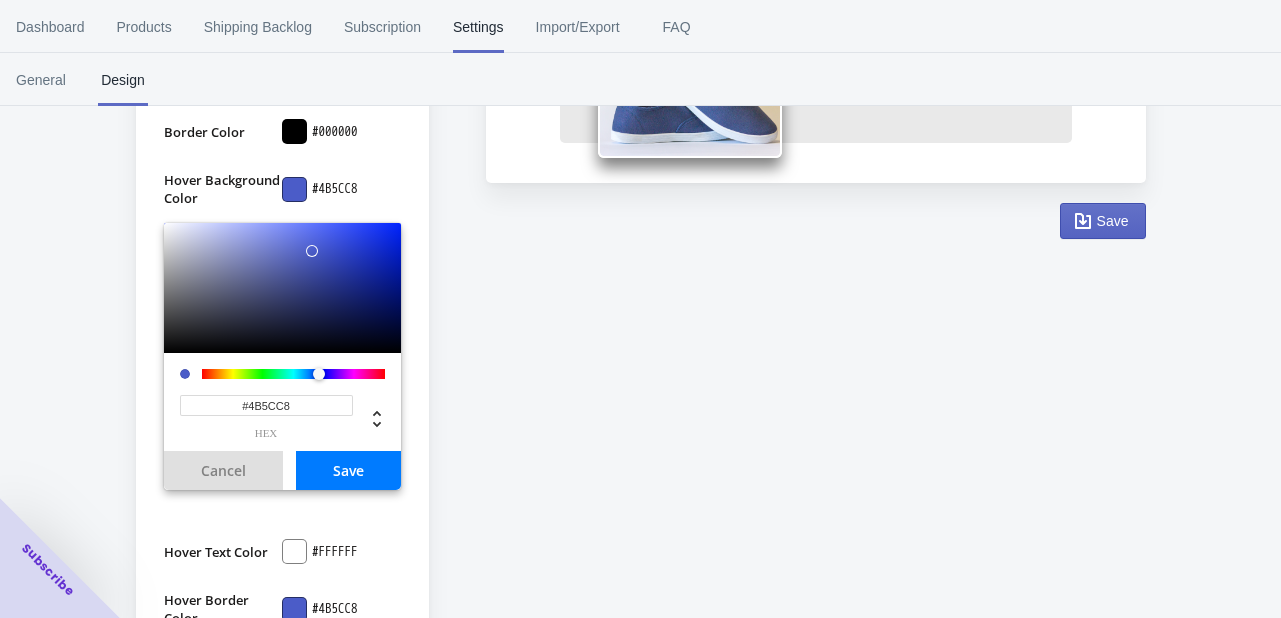 drag, startPoint x: 312, startPoint y: 396, endPoint x: 246, endPoint y: 409, distance: 67.26812 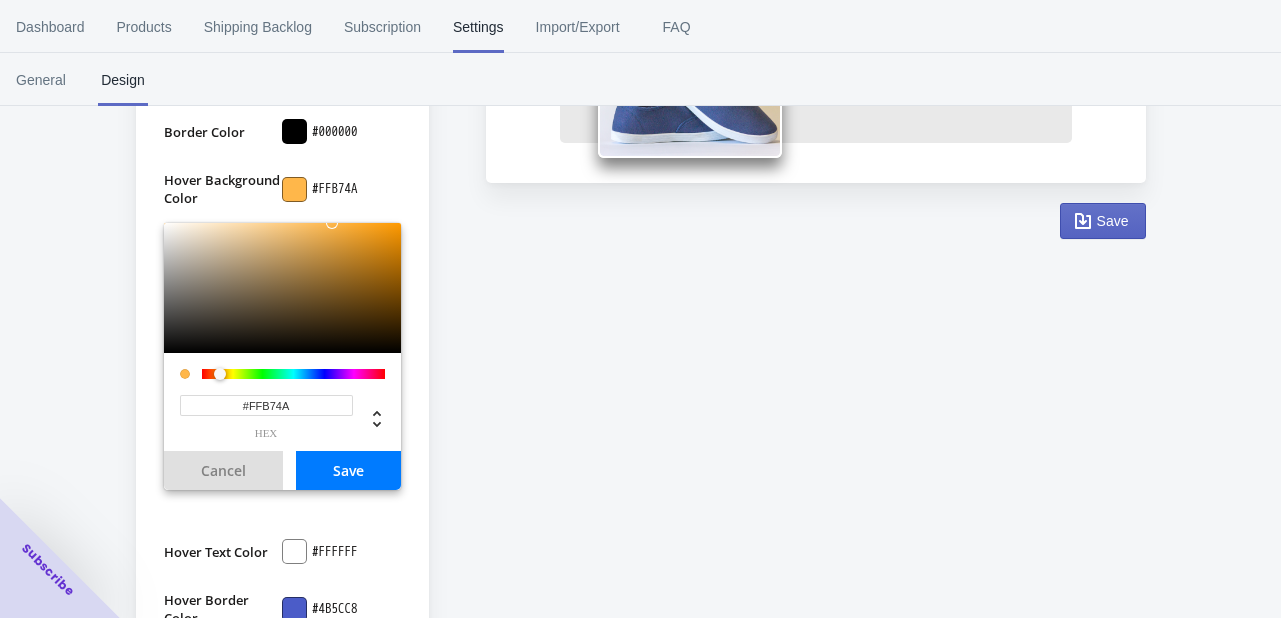 type on "#FFB74A" 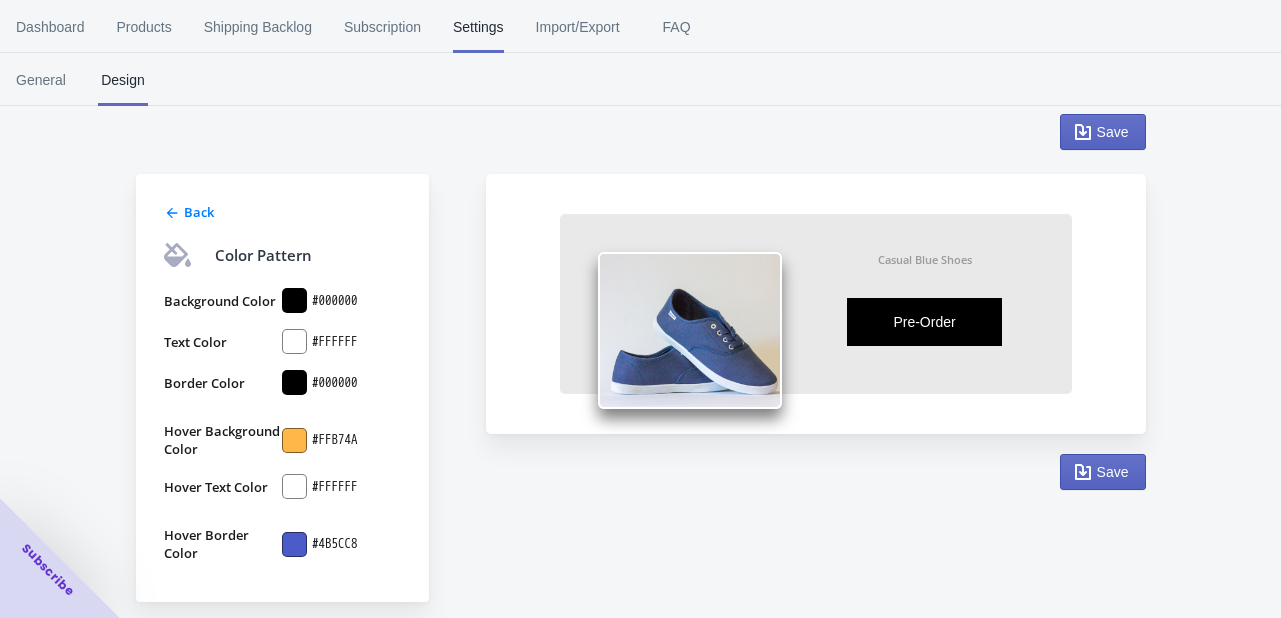 click at bounding box center (294, 300) 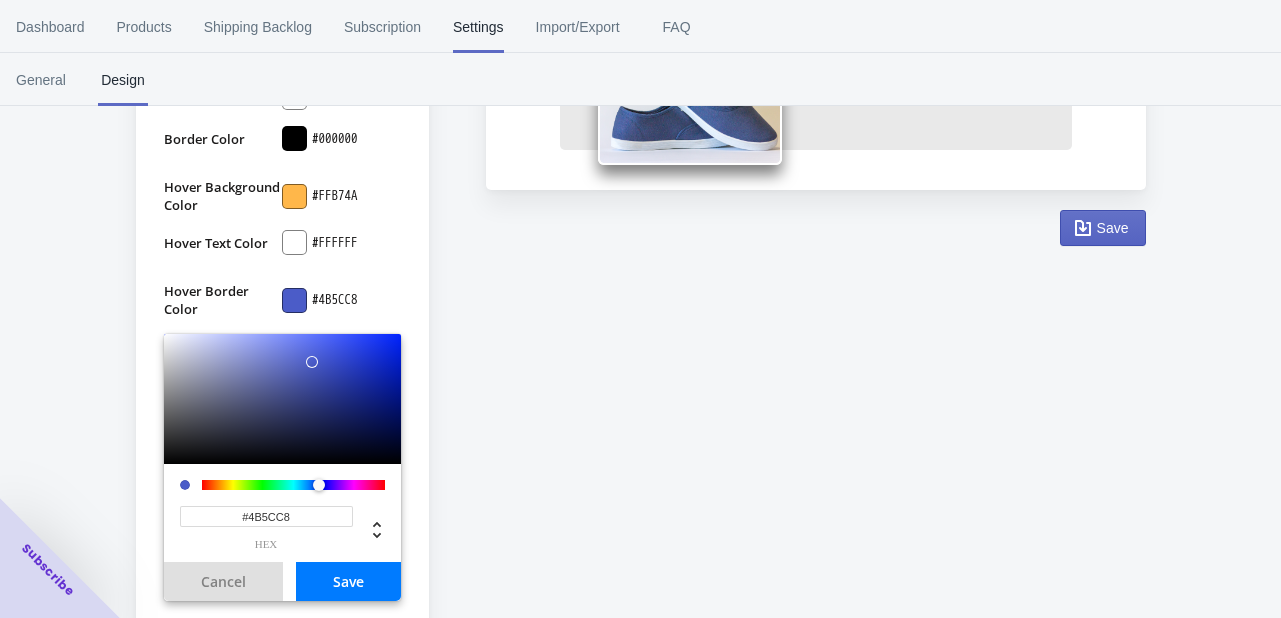 scroll, scrollTop: 379, scrollLeft: 0, axis: vertical 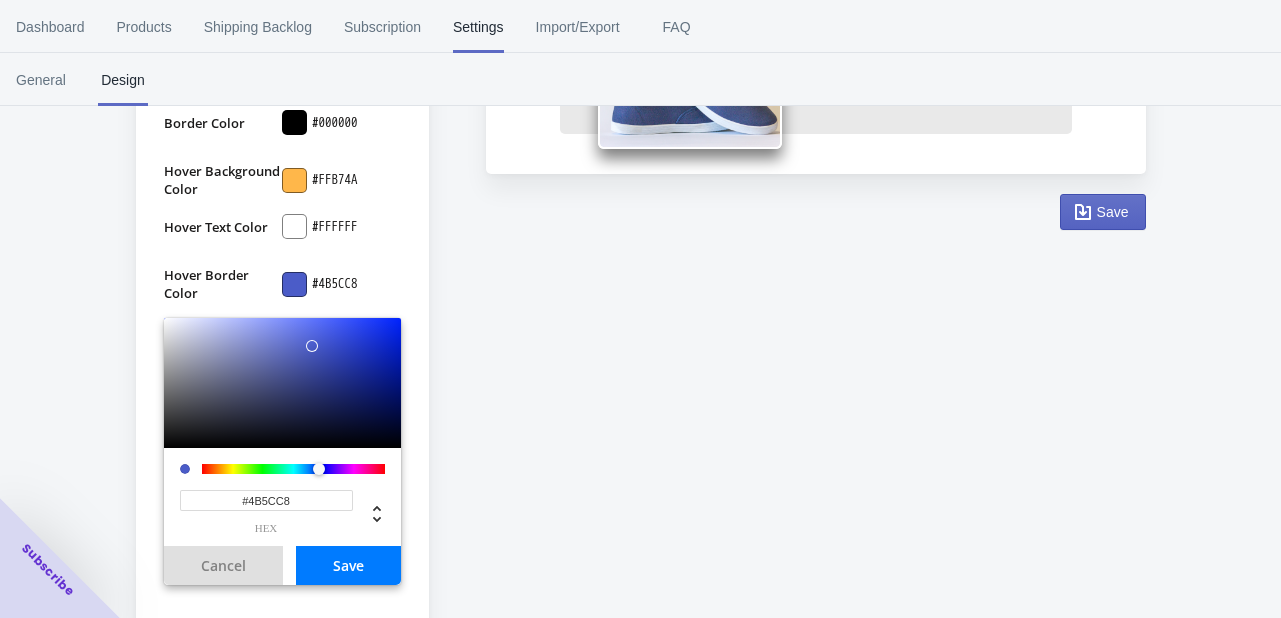 drag, startPoint x: 305, startPoint y: 495, endPoint x: 246, endPoint y: 500, distance: 59.211487 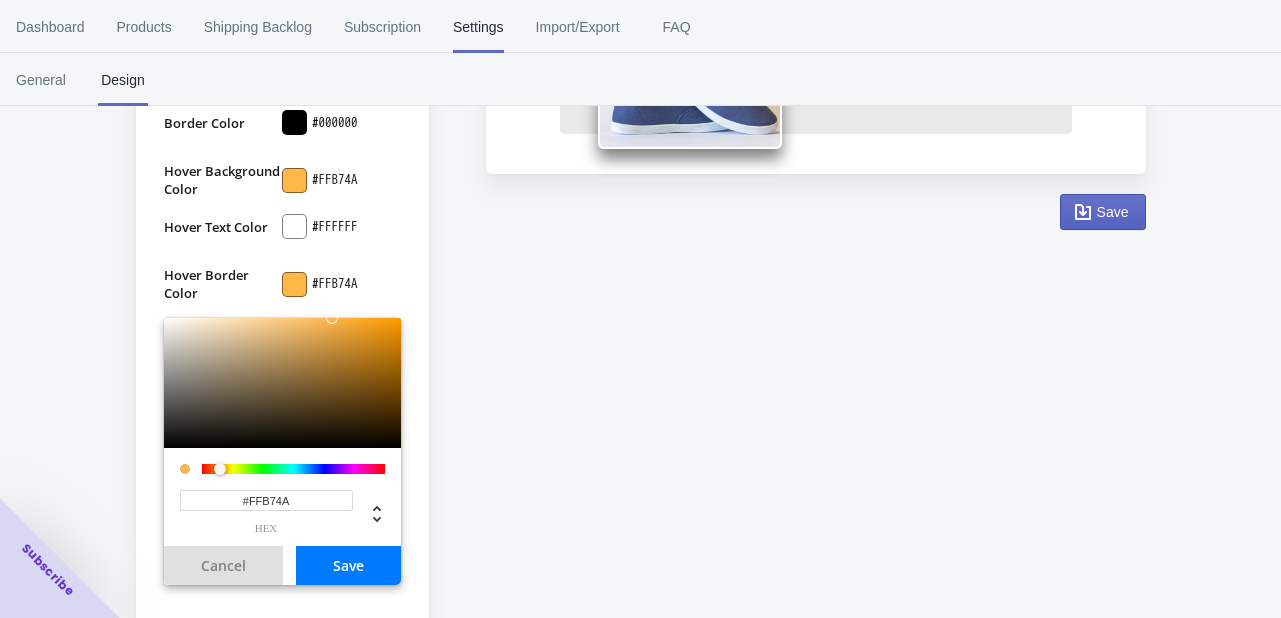 type on "#FFB74A" 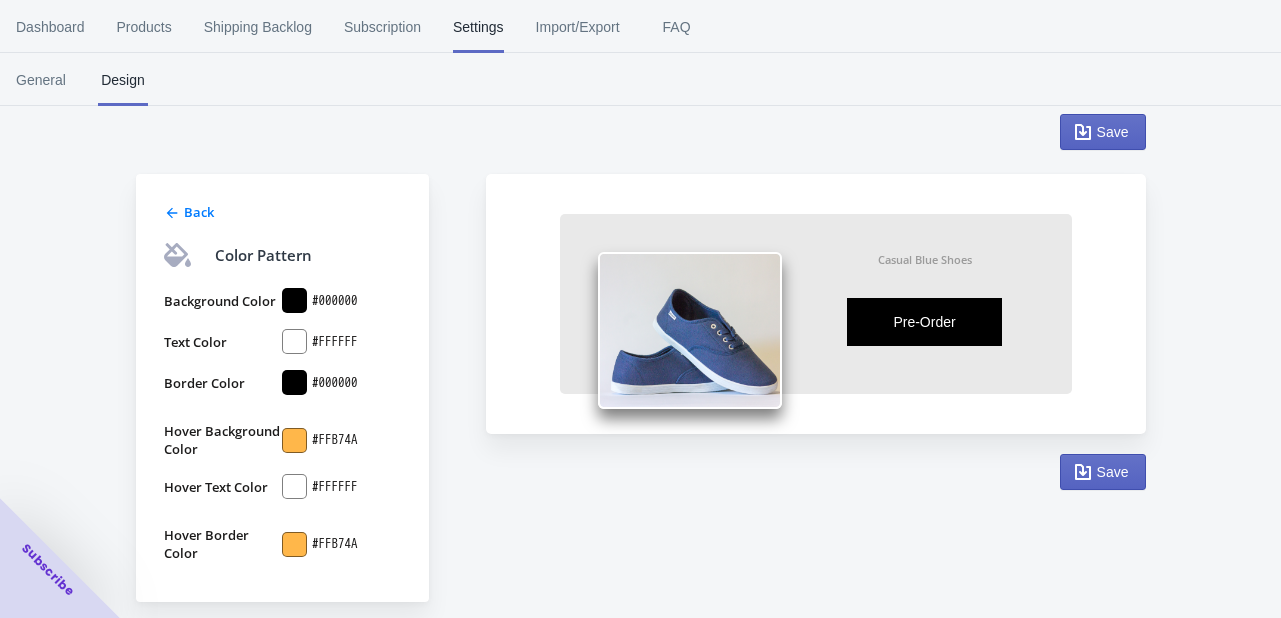 click at bounding box center [294, 300] 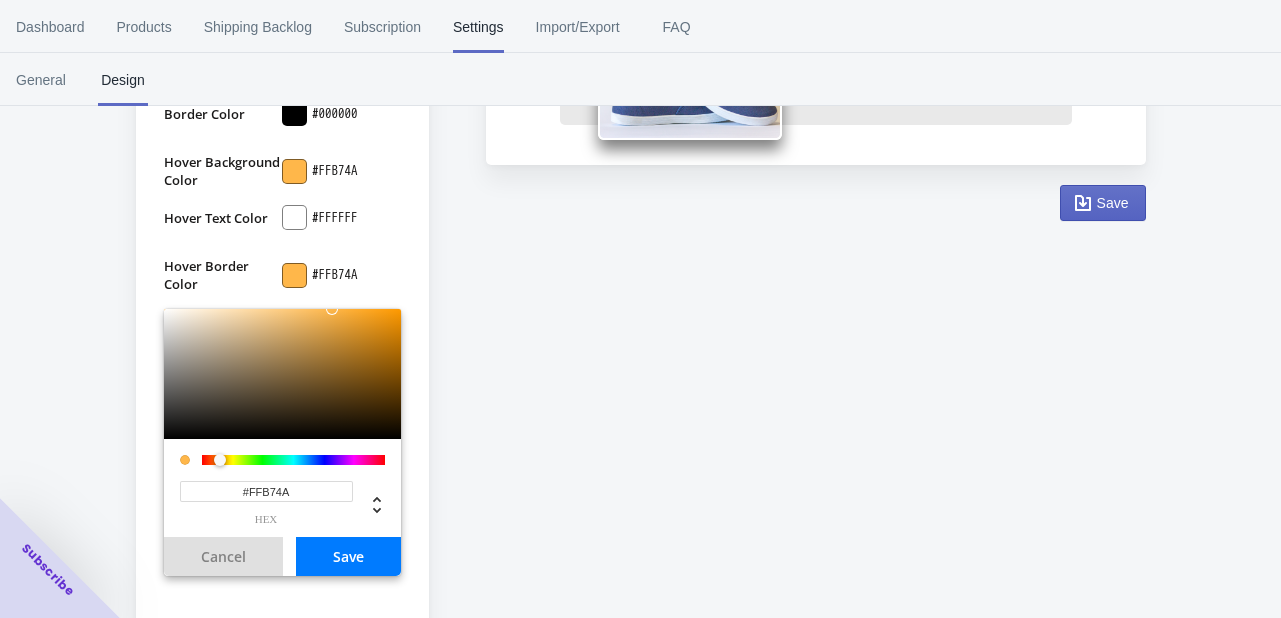 click on "Save" at bounding box center (348, 556) 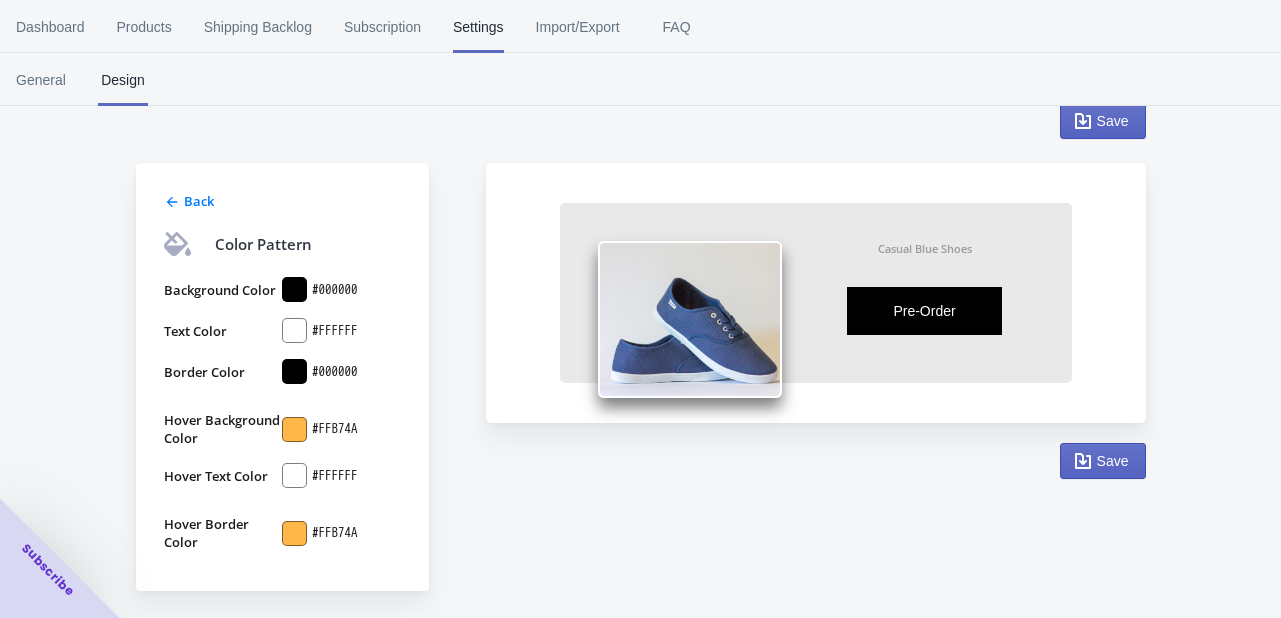 scroll, scrollTop: 119, scrollLeft: 0, axis: vertical 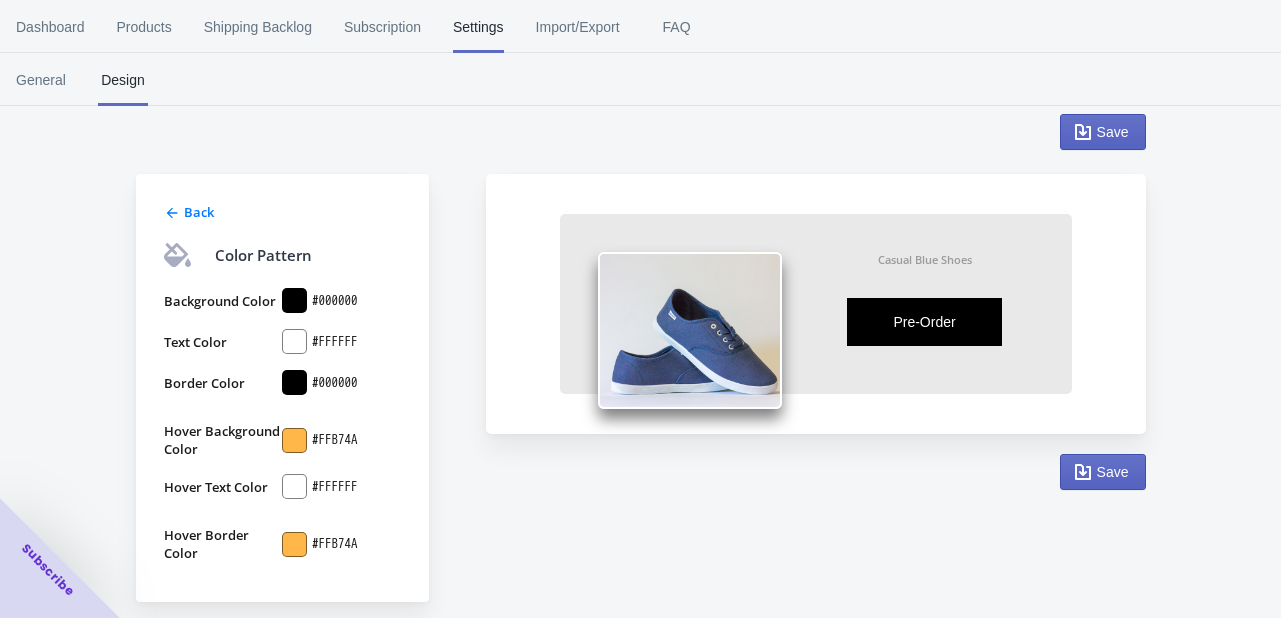 drag, startPoint x: 282, startPoint y: 422, endPoint x: 295, endPoint y: 424, distance: 13.152946 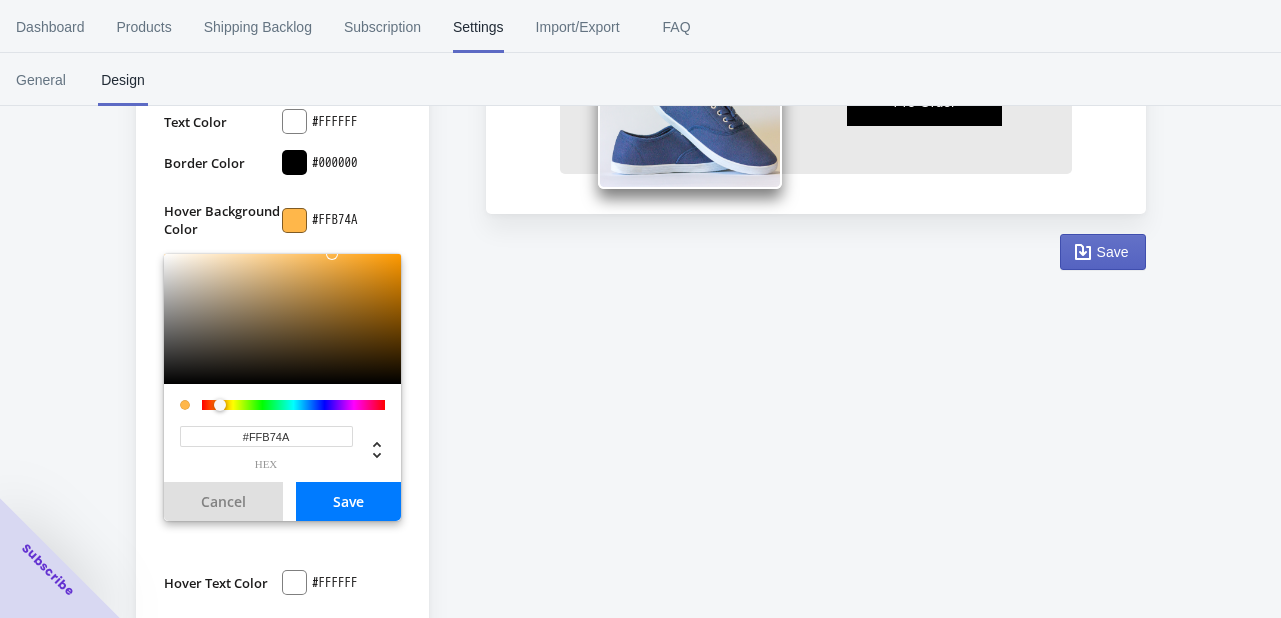 click on "Save" at bounding box center (348, 501) 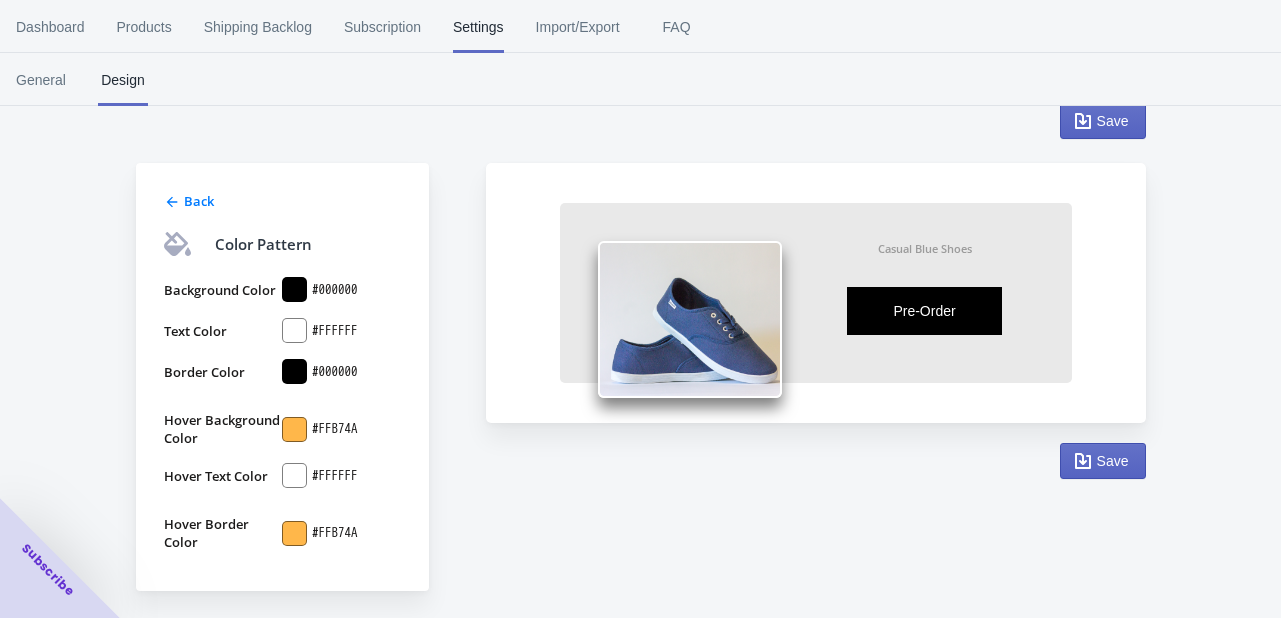scroll, scrollTop: 119, scrollLeft: 0, axis: vertical 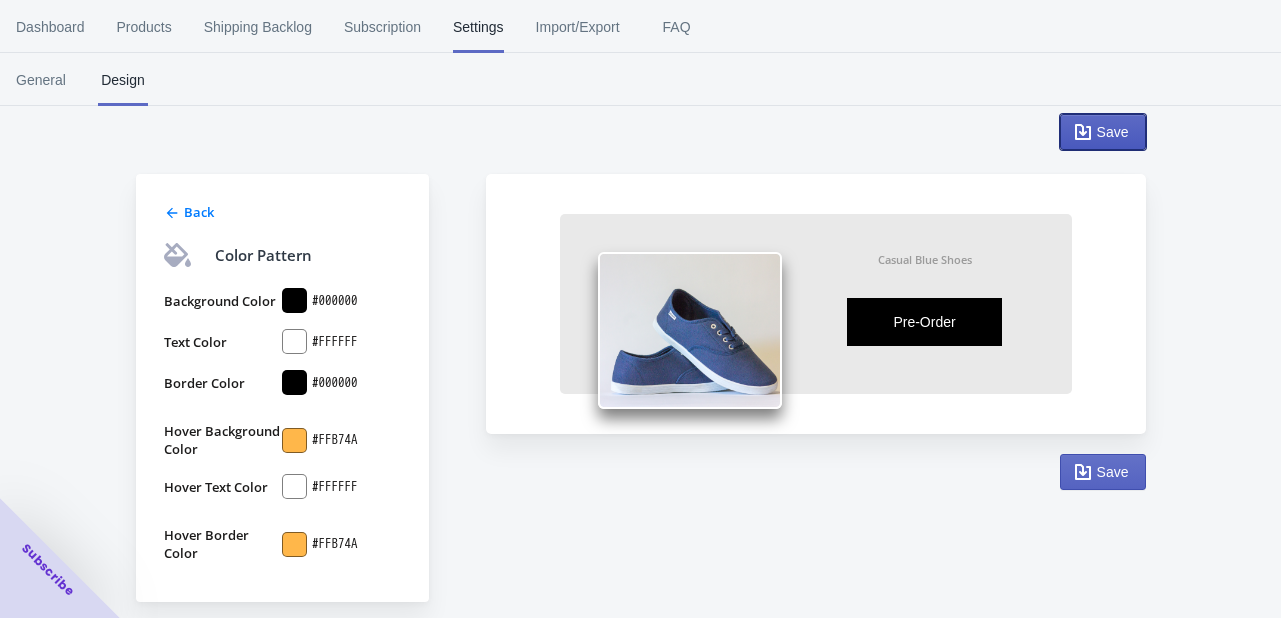 click on "Save" at bounding box center [1103, 132] 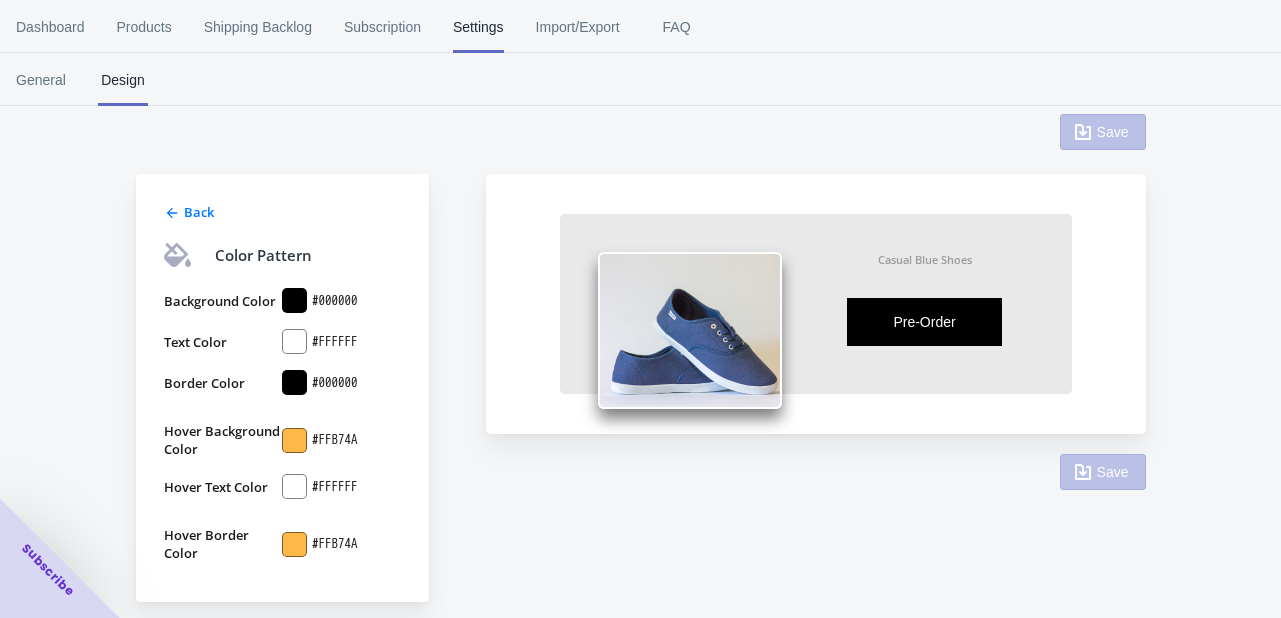 scroll, scrollTop: 0, scrollLeft: 0, axis: both 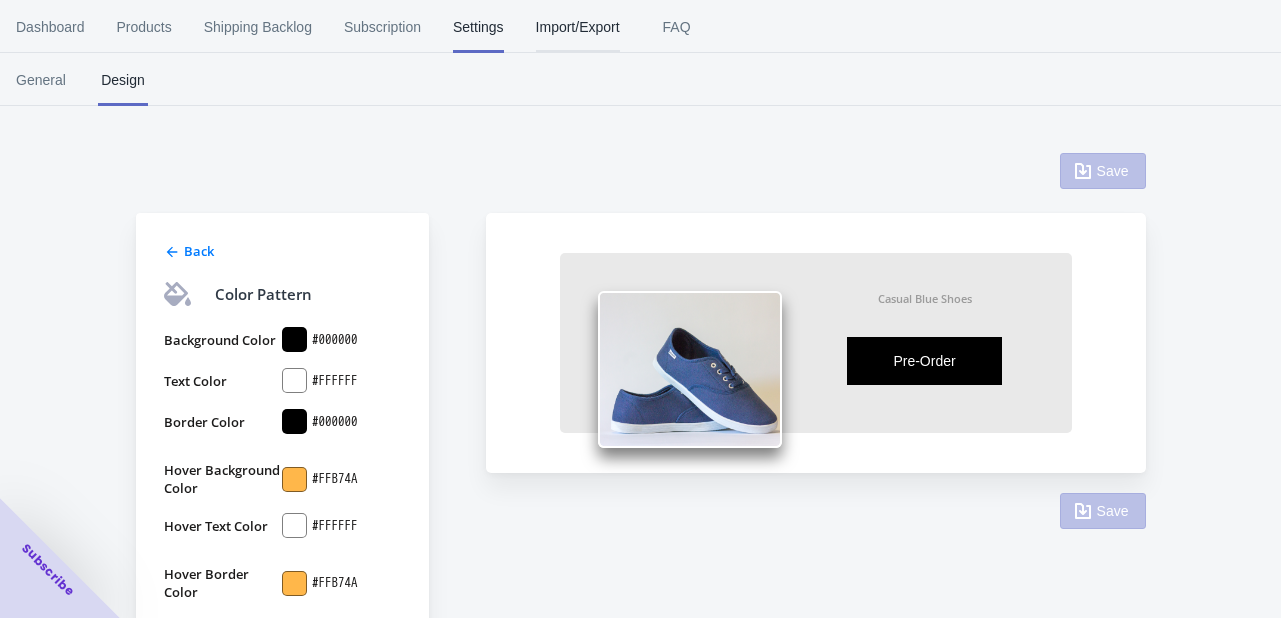 click on "Import/Export" at bounding box center [578, 27] 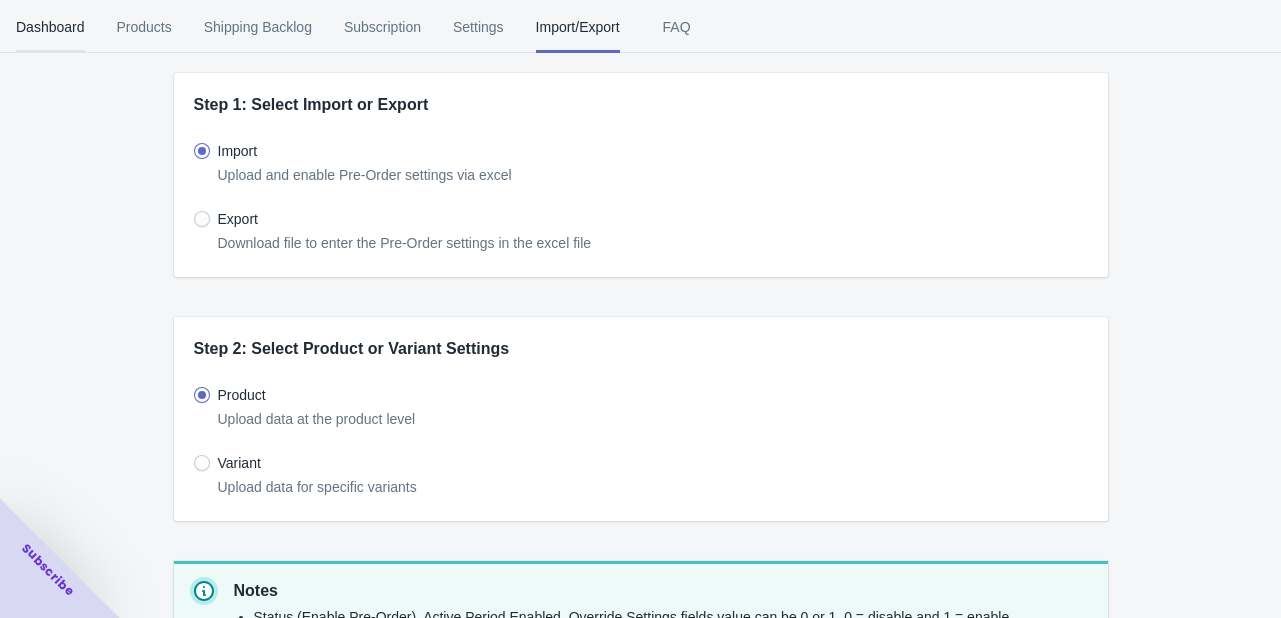click on "Dashboard" at bounding box center (50, 27) 